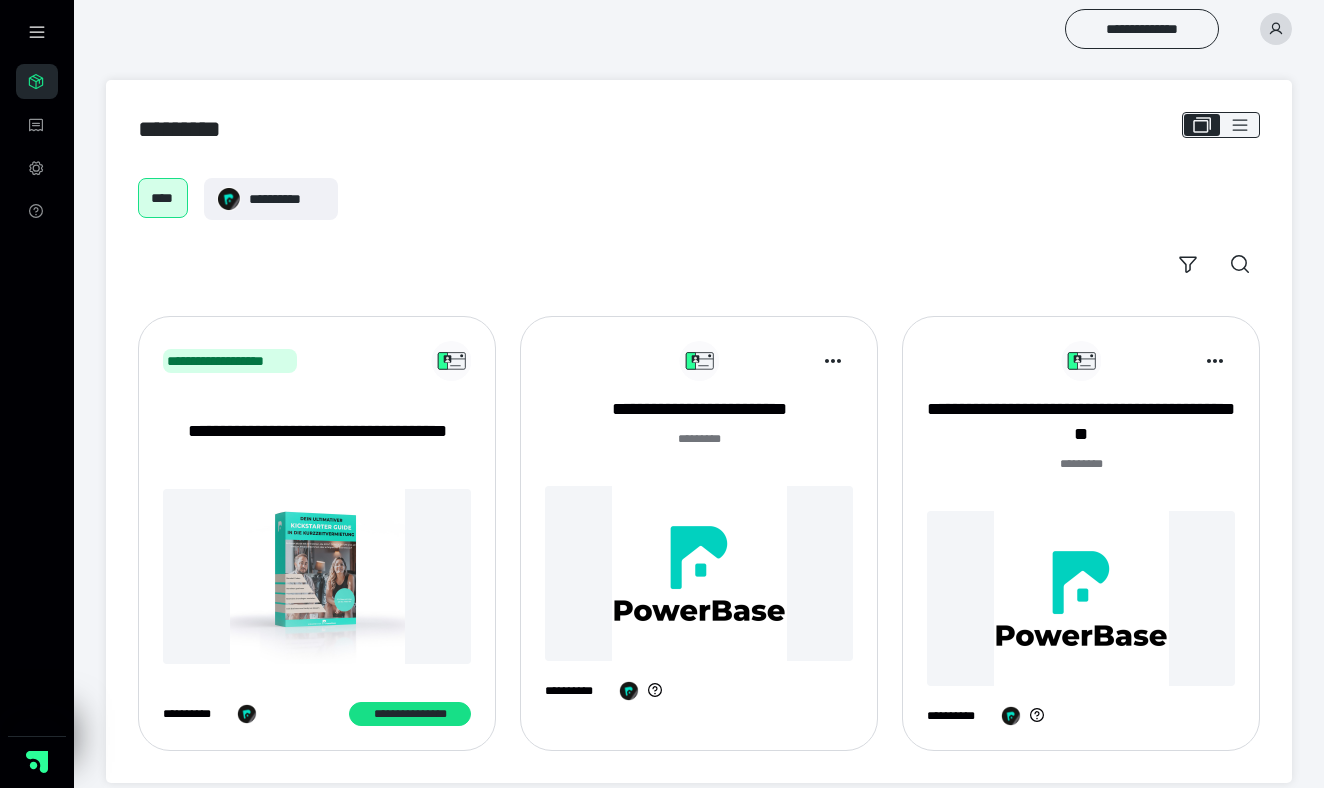 scroll, scrollTop: 0, scrollLeft: 0, axis: both 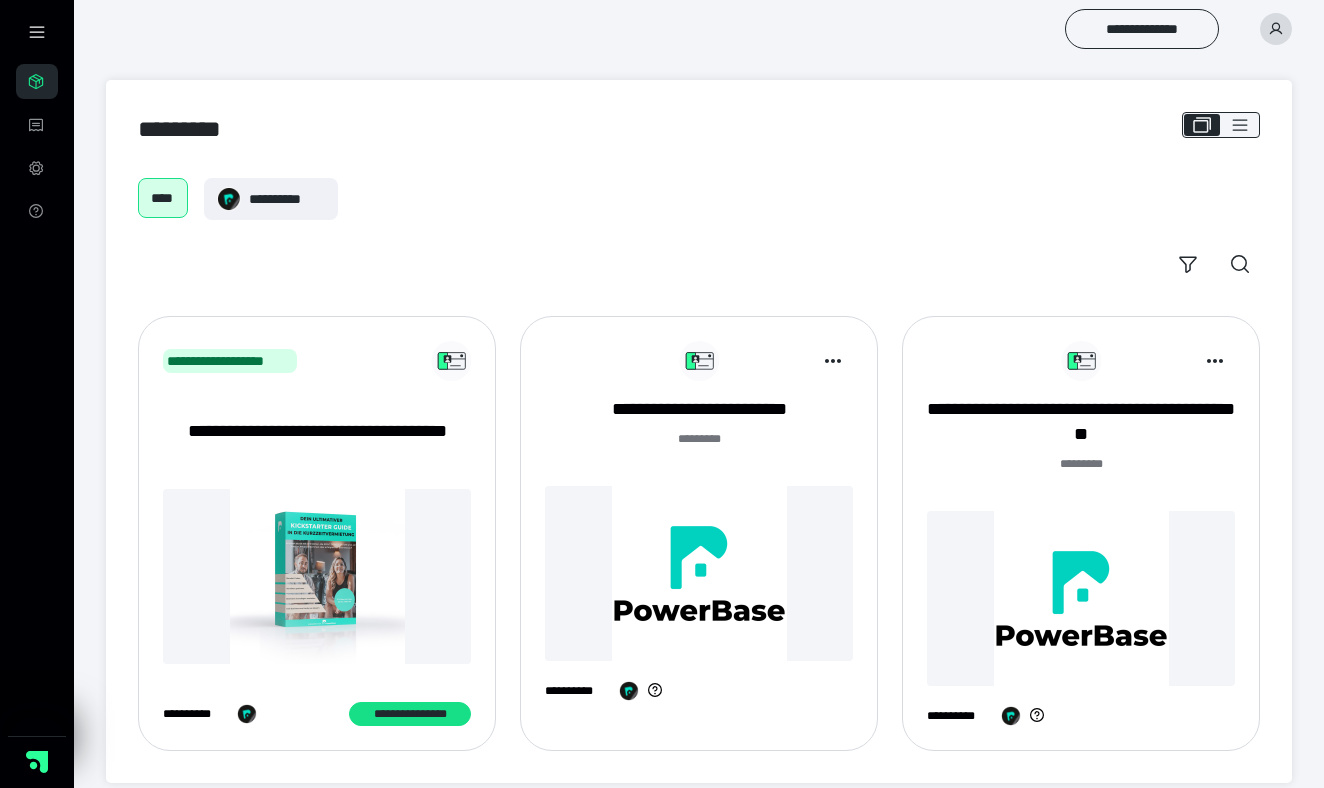 click on "**********" at bounding box center [1081, 541] 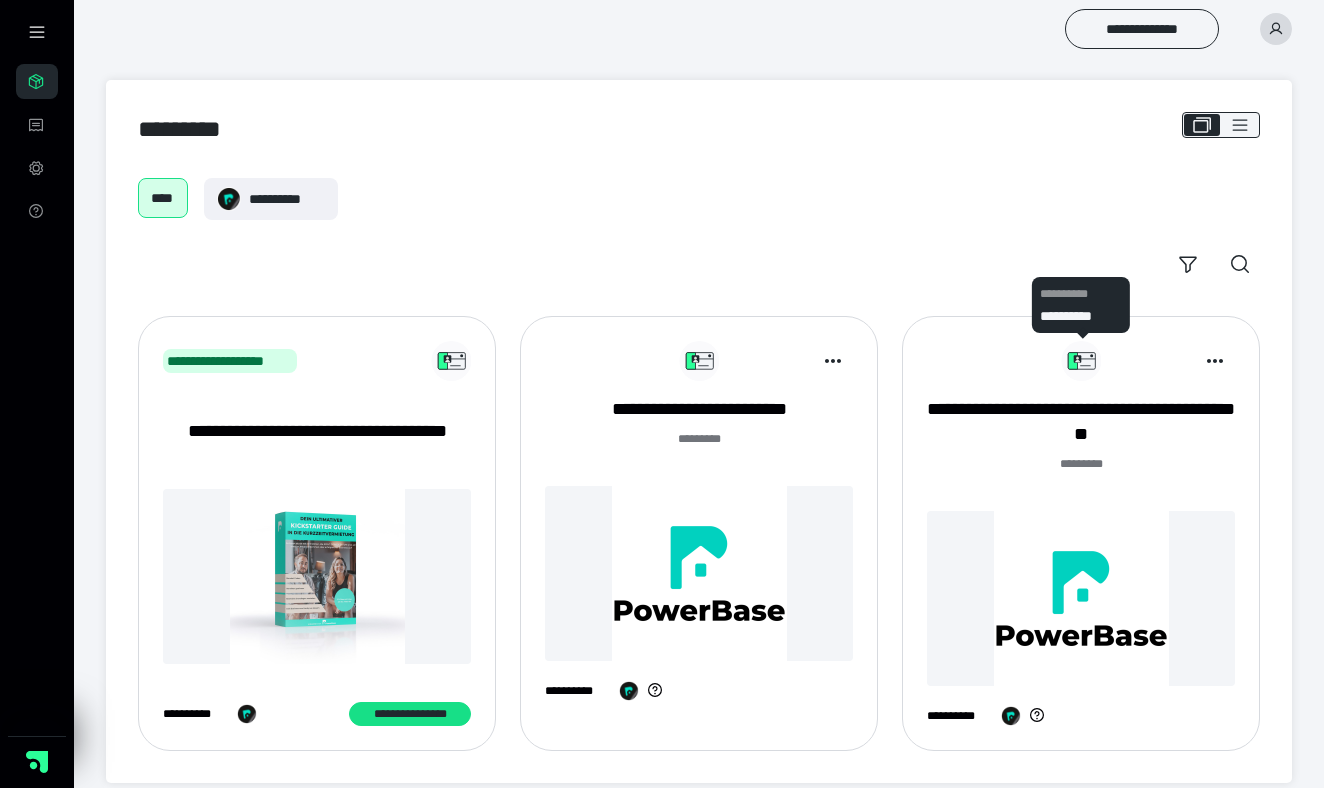 click 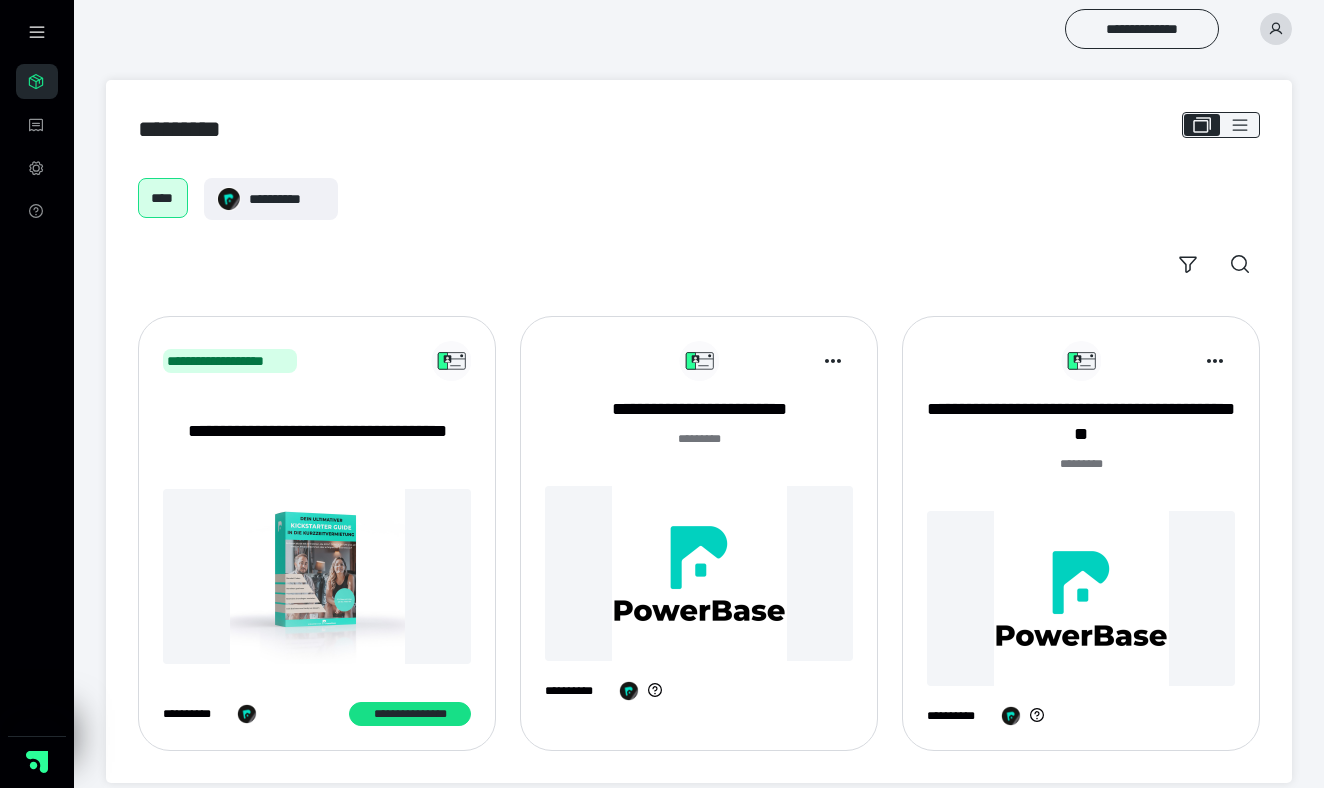 click at bounding box center (1081, 598) 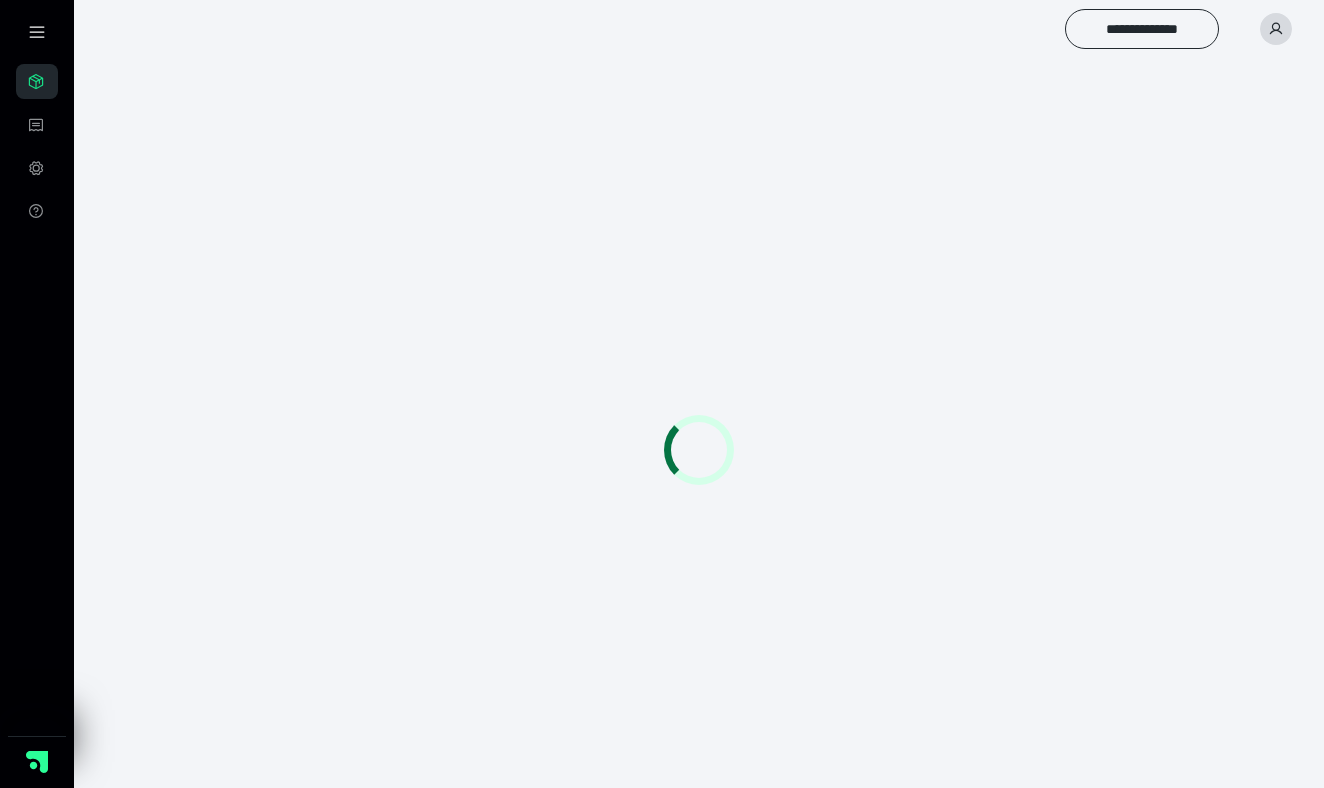 scroll, scrollTop: 0, scrollLeft: 0, axis: both 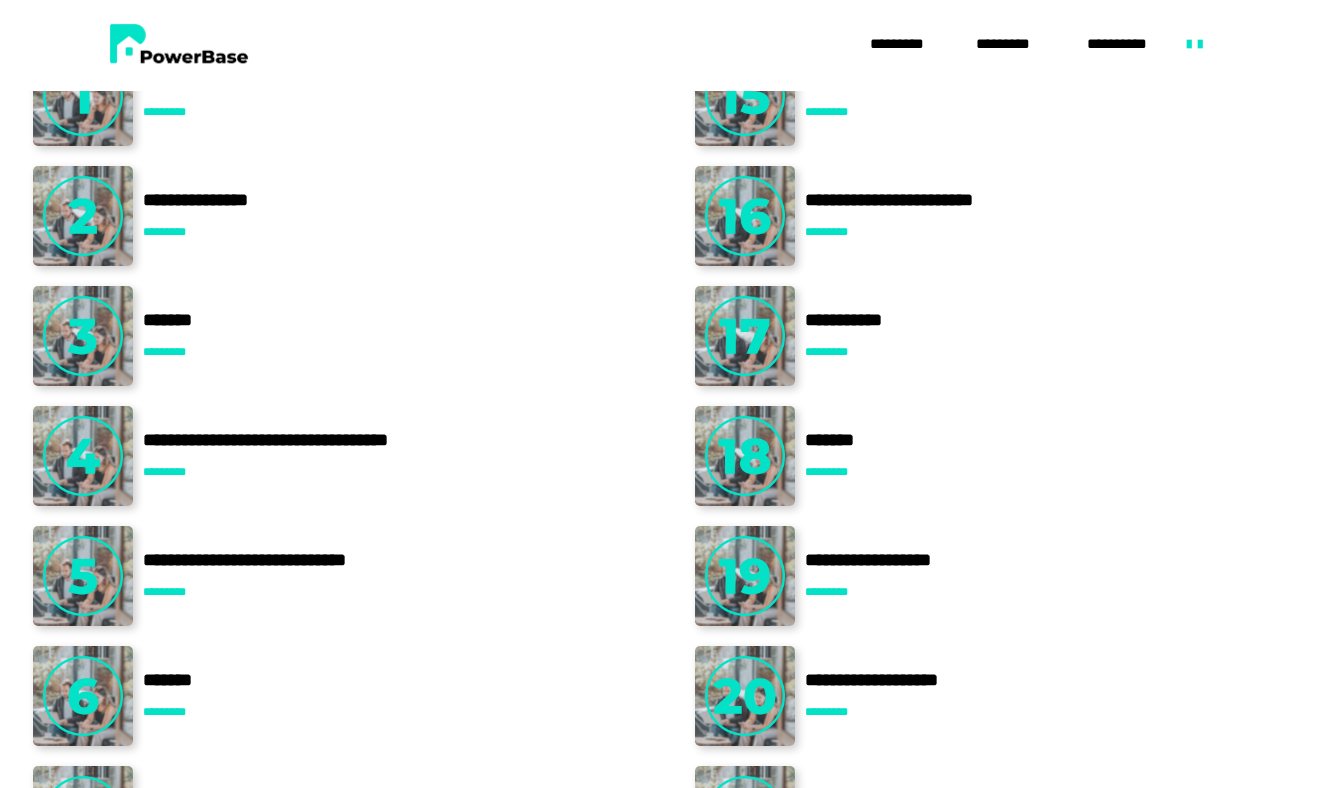 click on "*********" at bounding box center (826, 232) 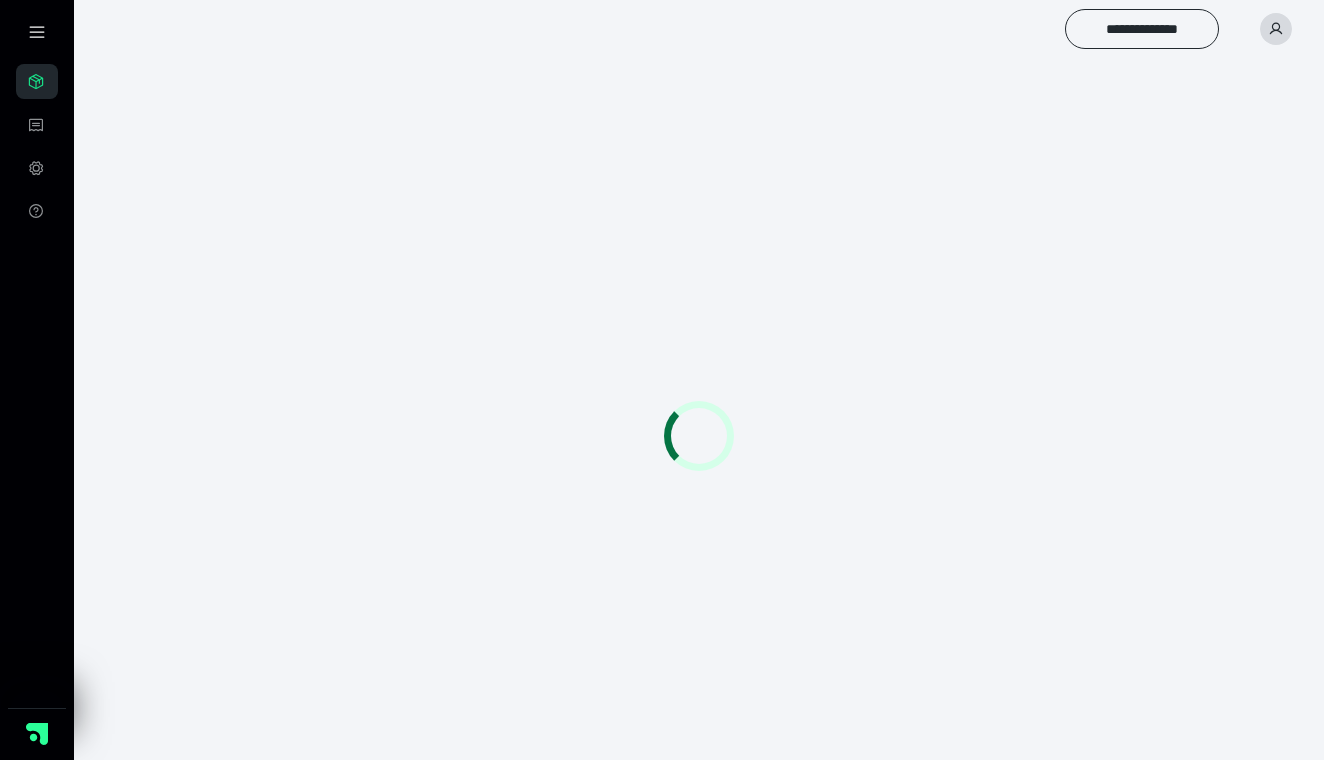 scroll, scrollTop: 0, scrollLeft: 0, axis: both 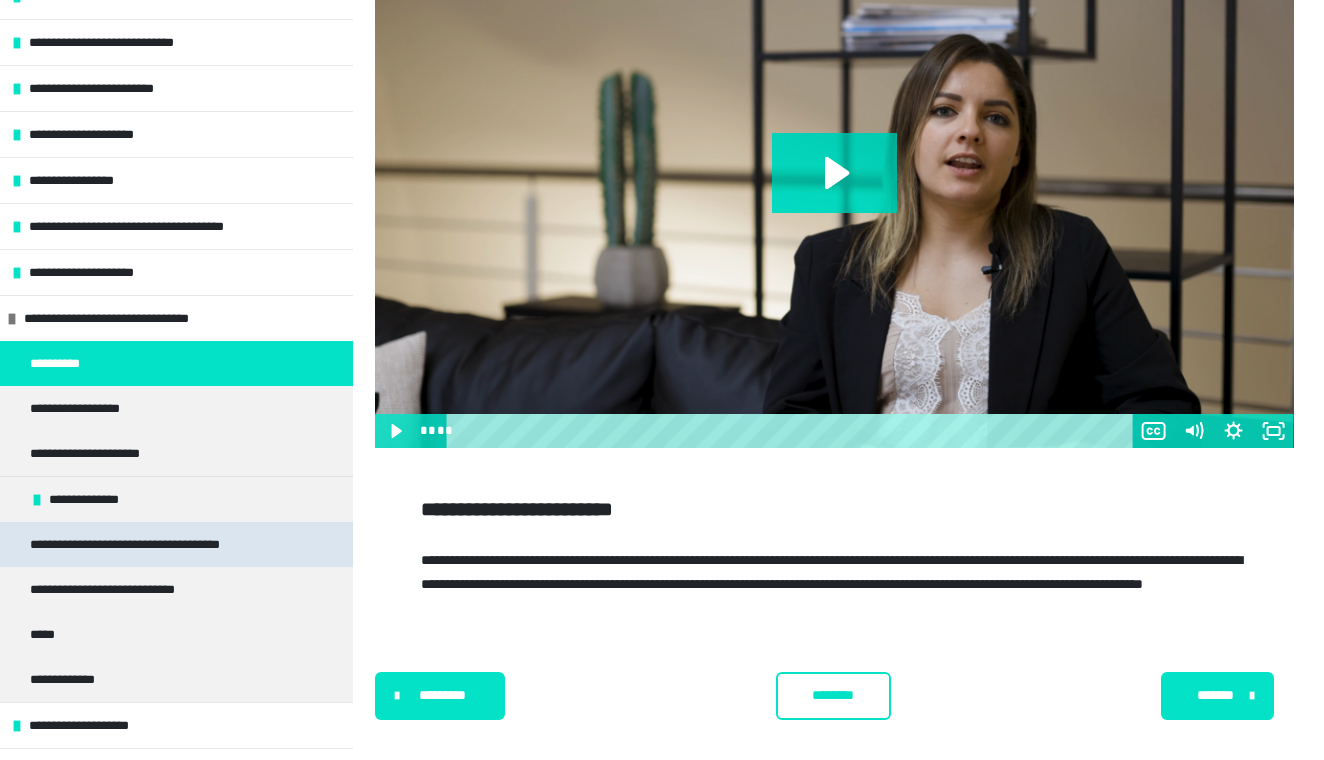 click on "**********" at bounding box center [163, 544] 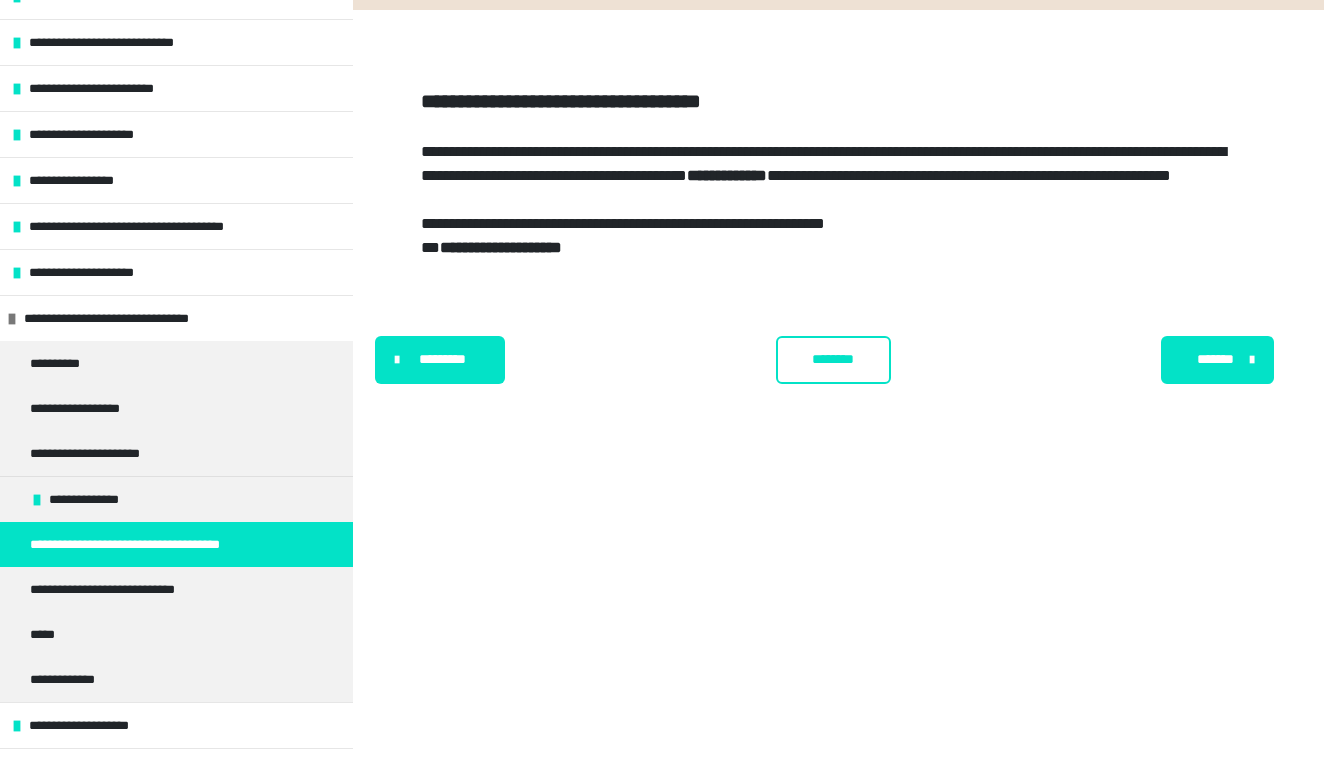 click on "**********" at bounding box center (501, 247) 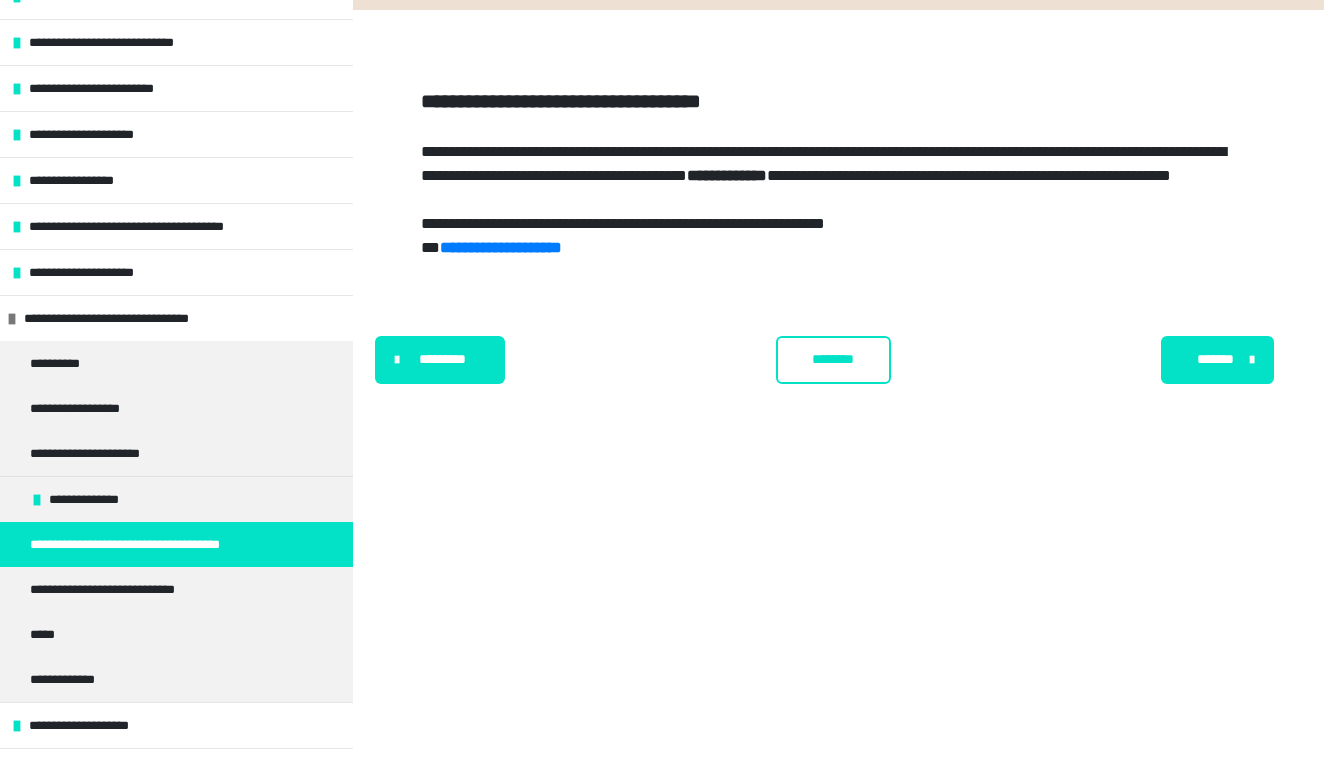 click on "*******" at bounding box center [1215, 359] 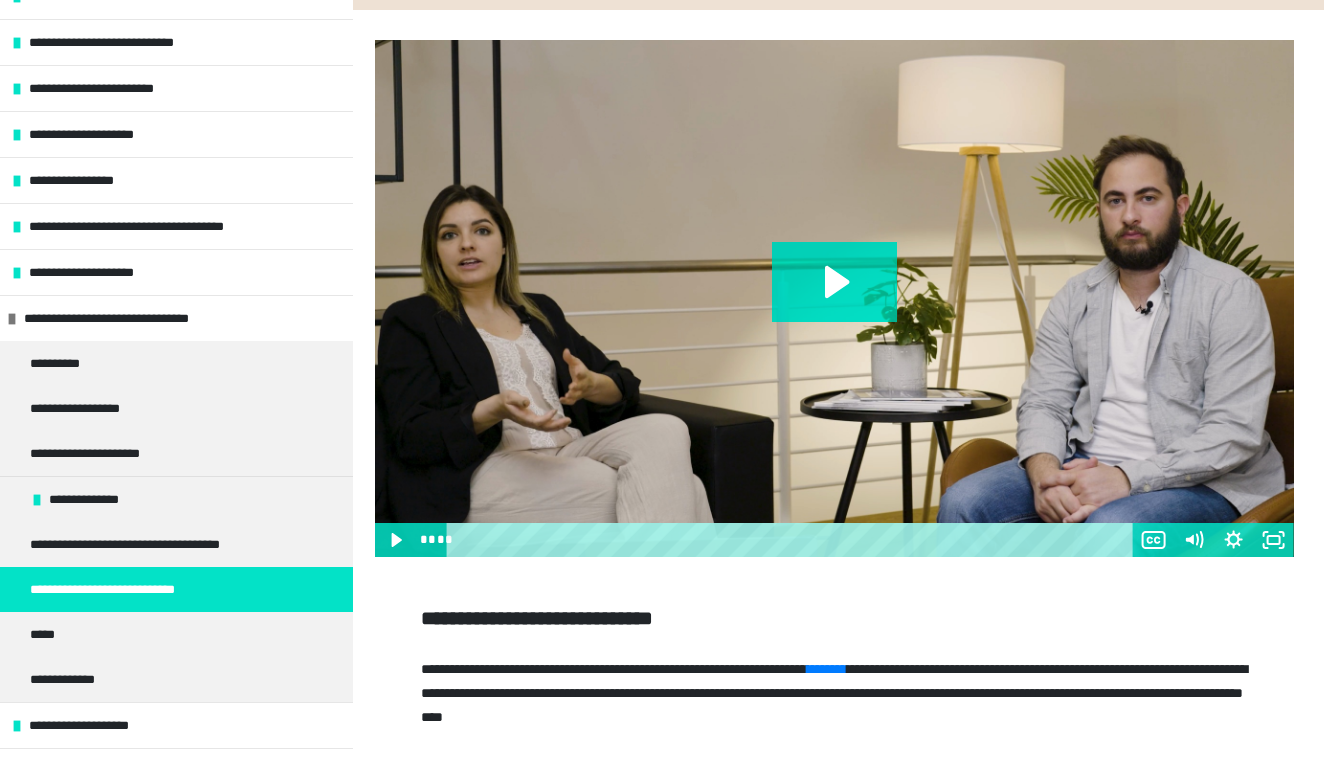 click at bounding box center [834, 298] 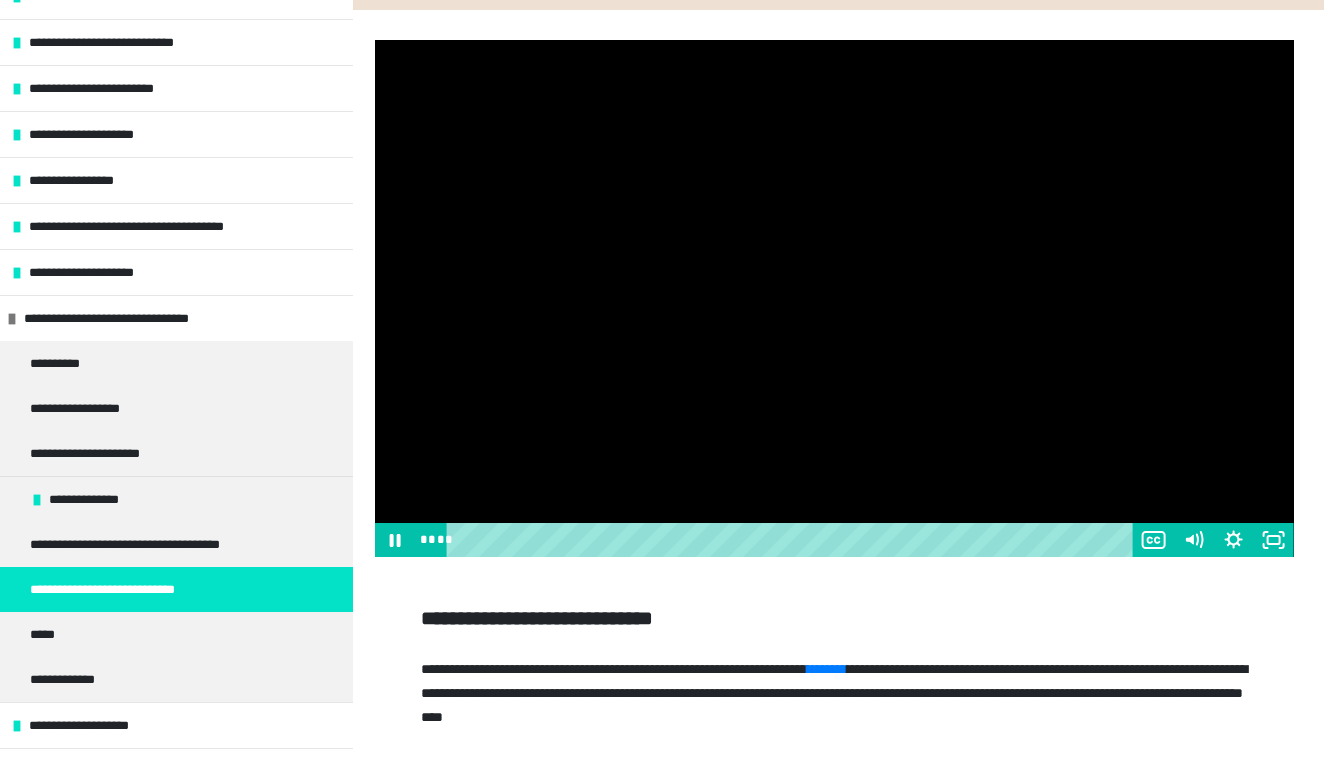 click at bounding box center (834, 298) 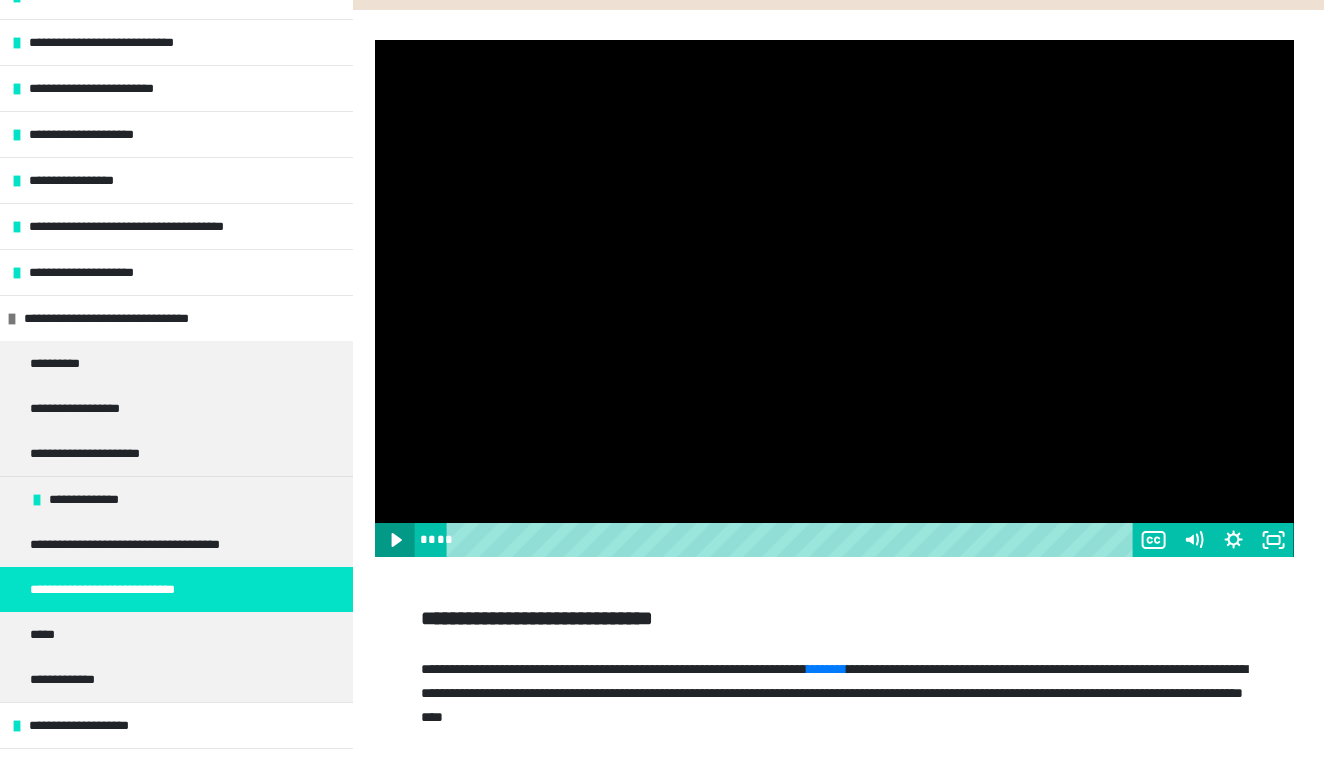 click 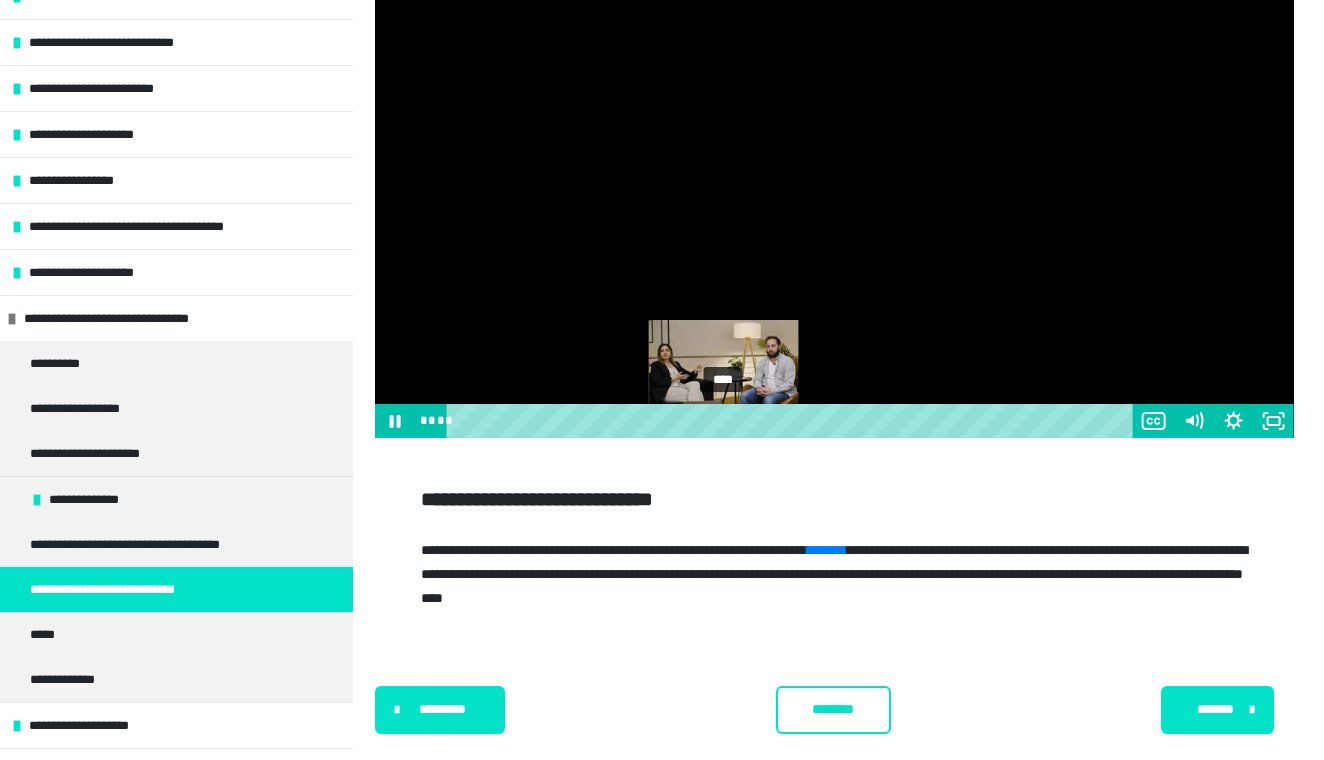 scroll, scrollTop: 423, scrollLeft: 0, axis: vertical 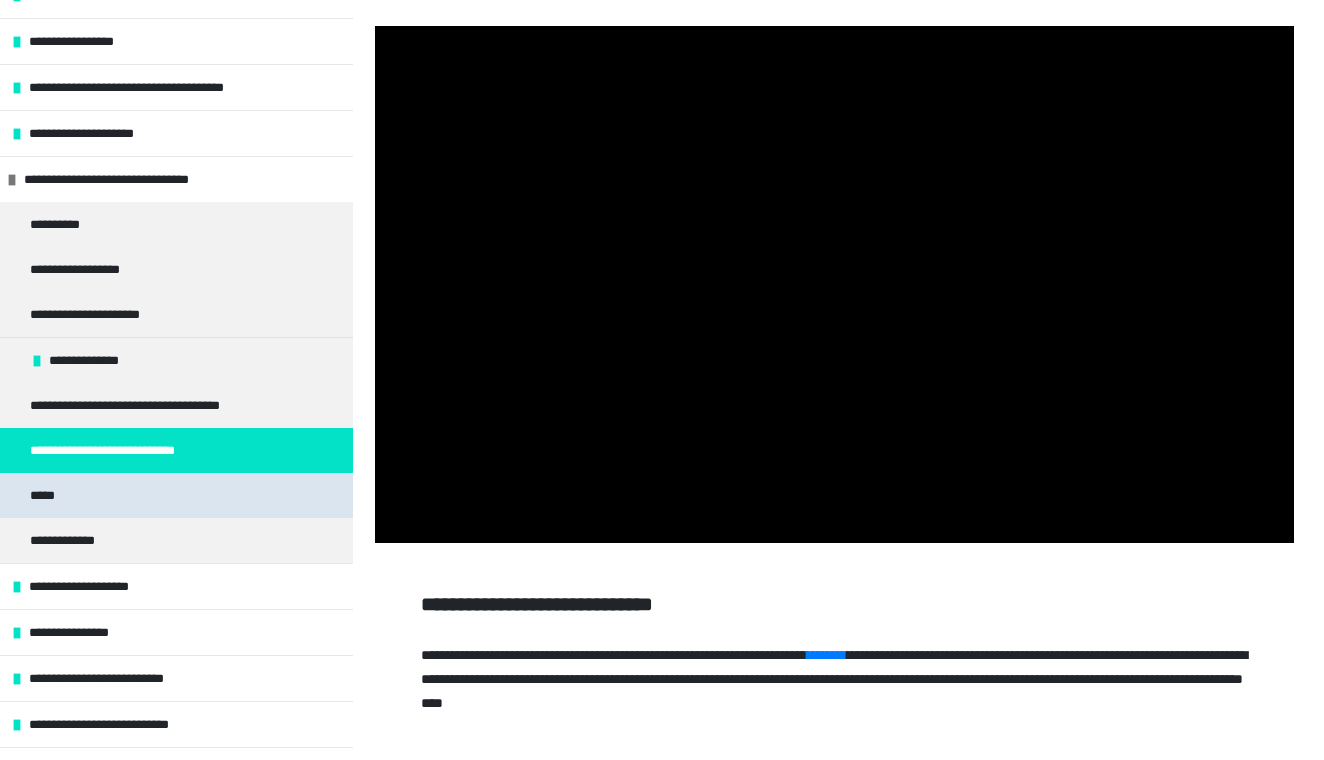 click on "*****" at bounding box center (176, 495) 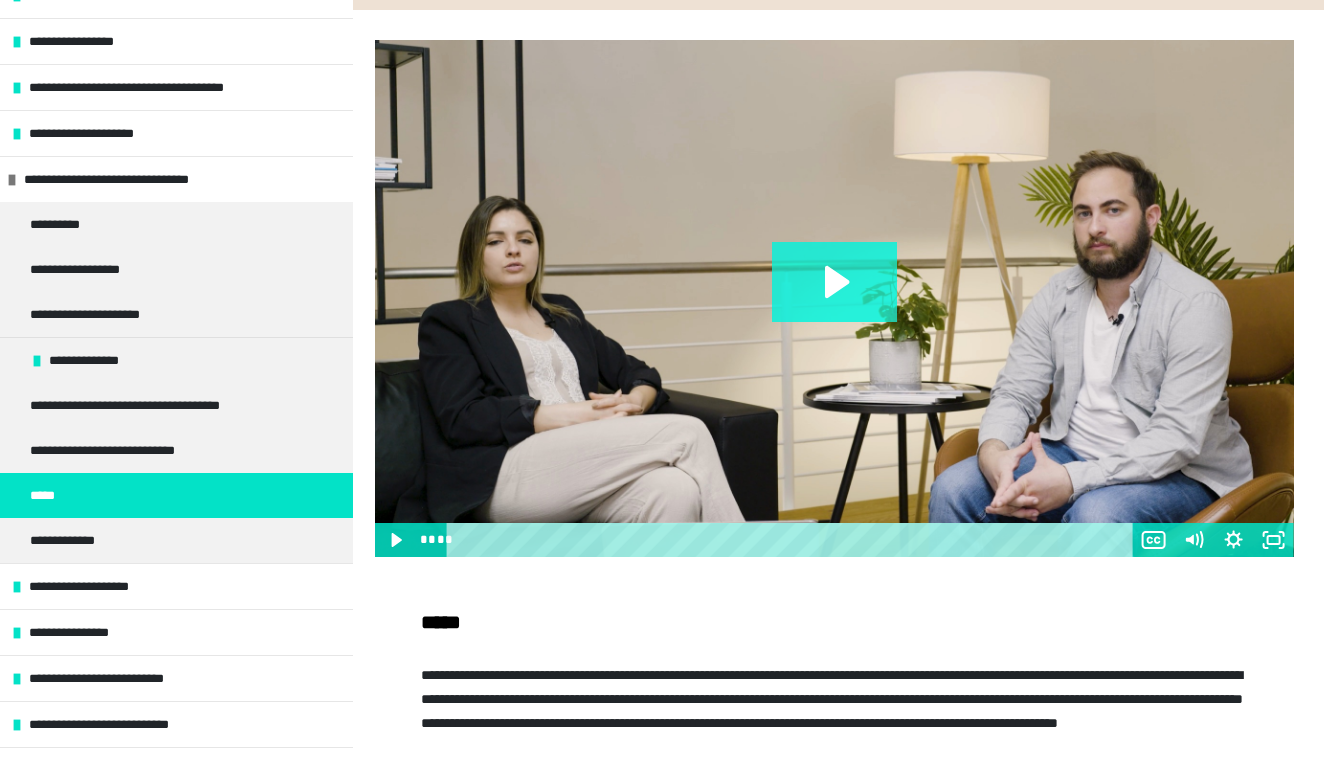 click 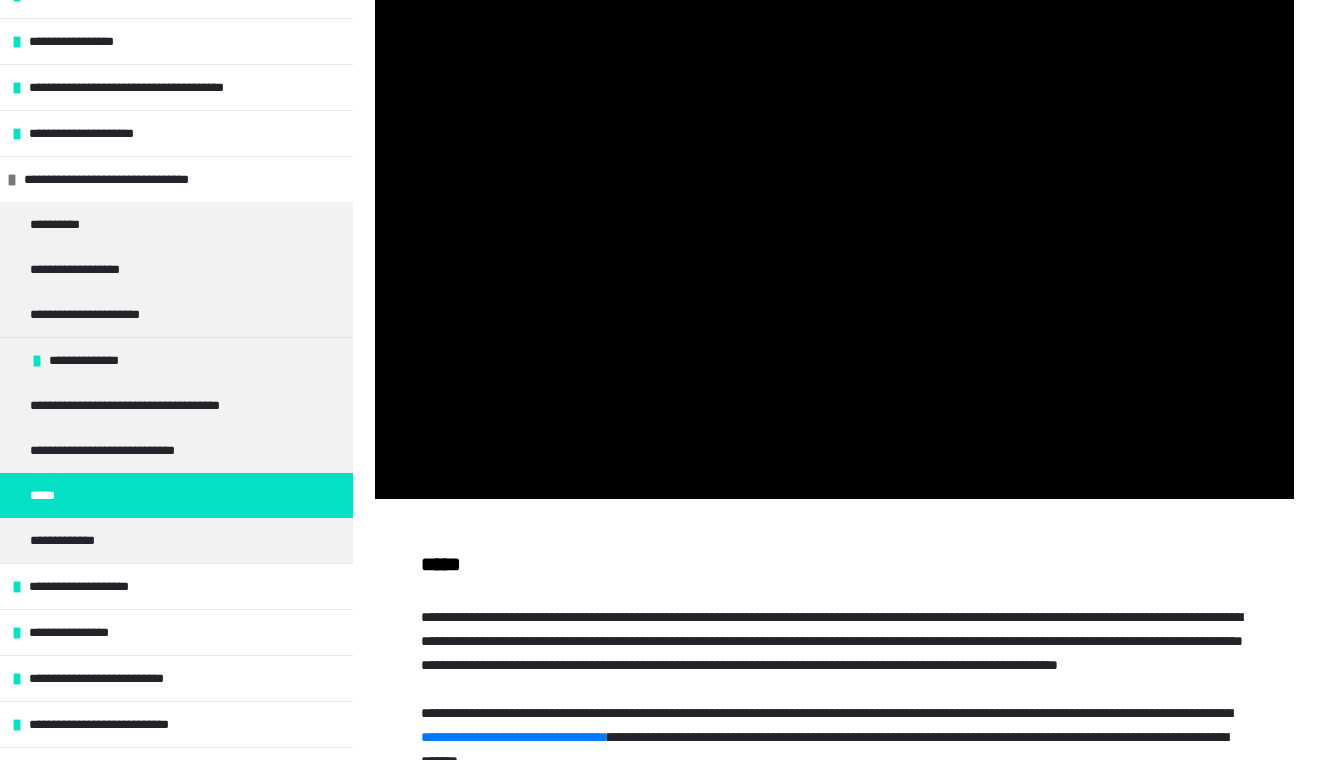 scroll, scrollTop: 143, scrollLeft: 0, axis: vertical 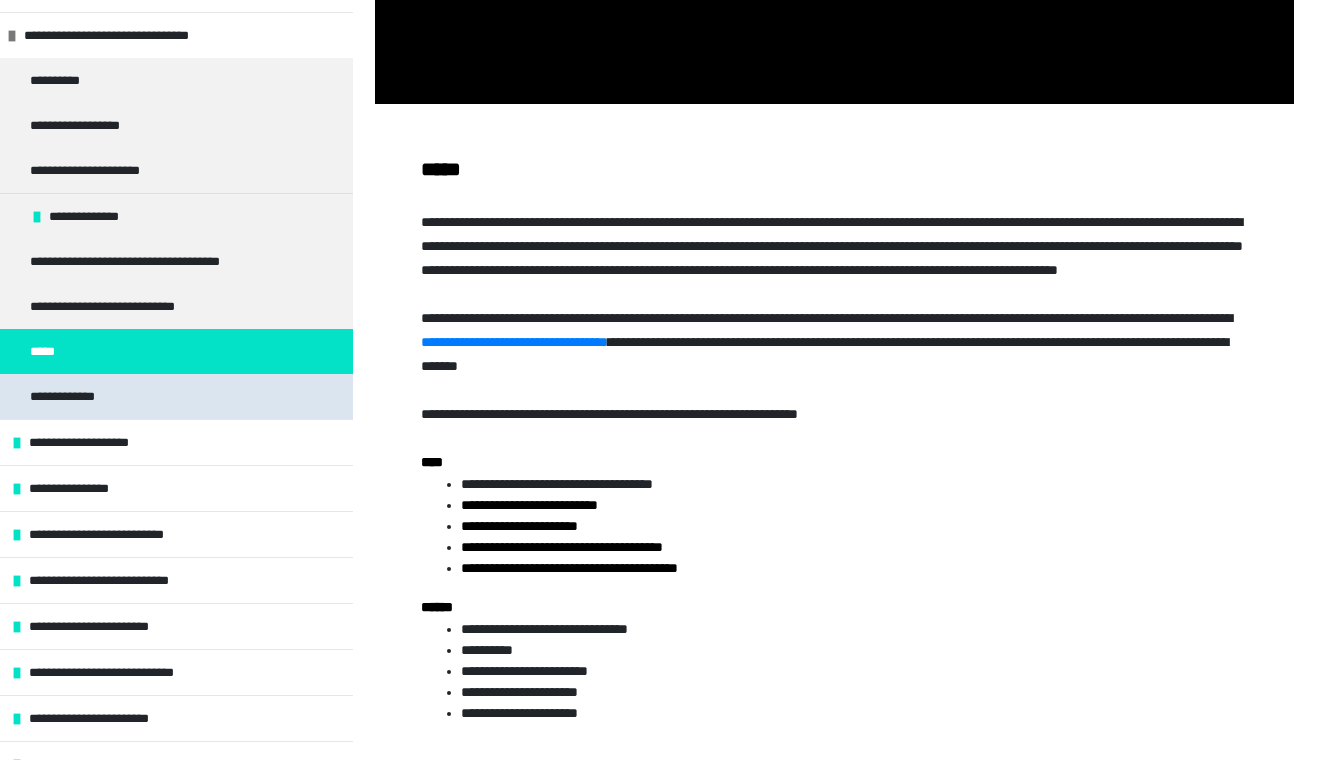 click on "**********" at bounding box center [176, 396] 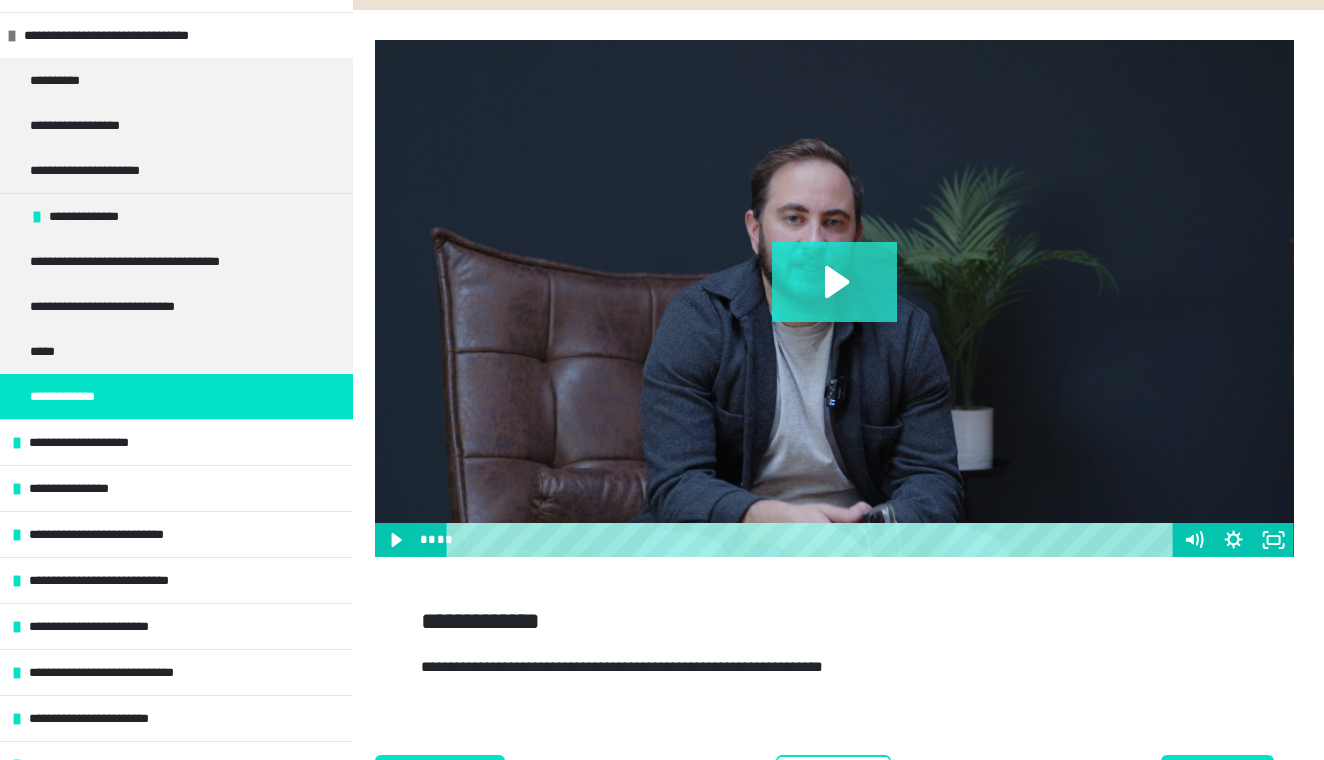 click 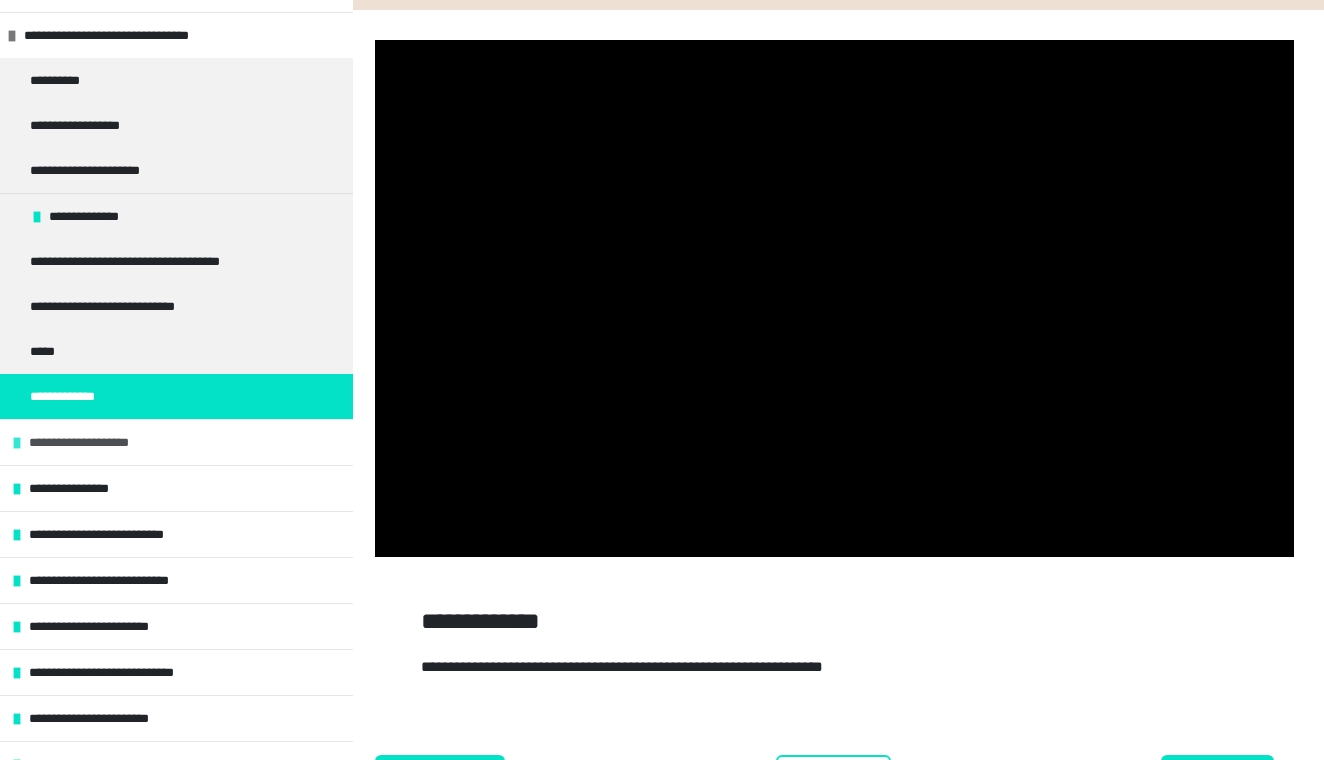 click on "**********" at bounding box center (98, 442) 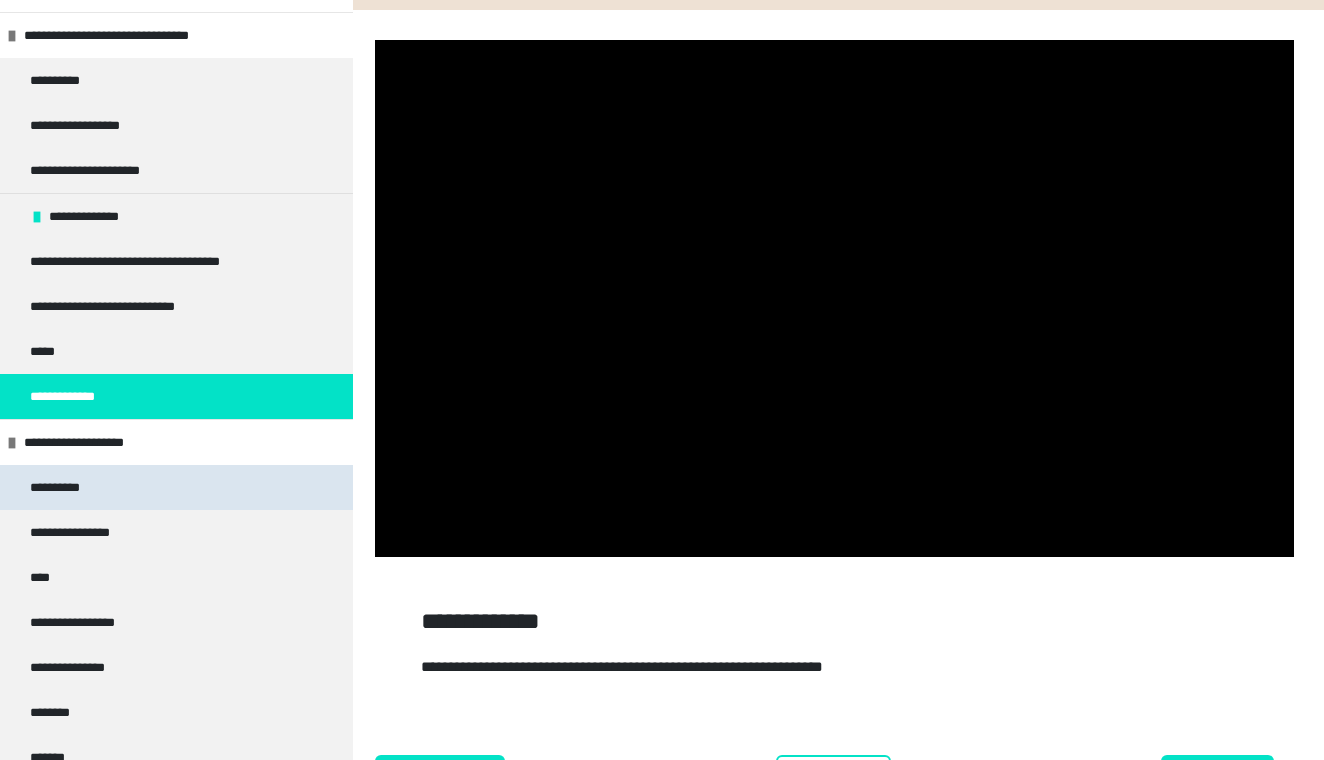 click on "**********" at bounding box center (67, 487) 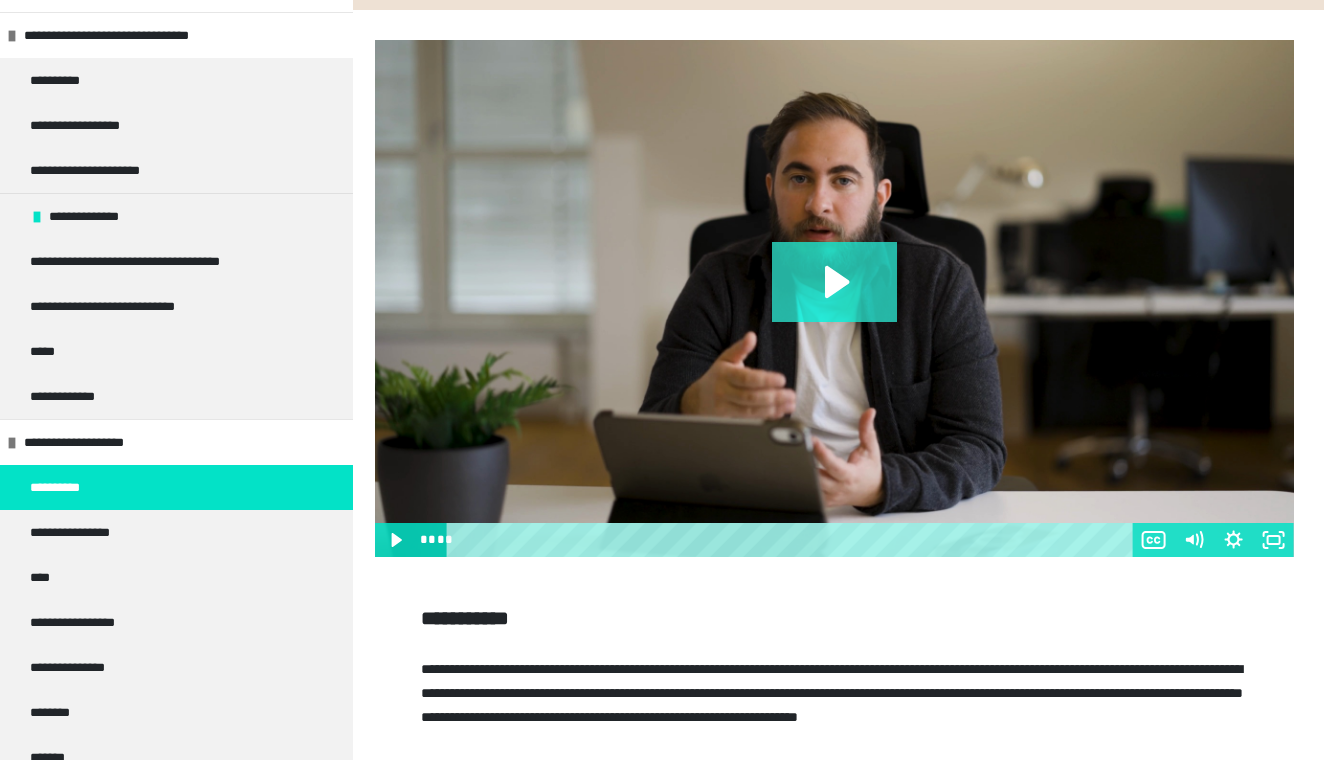 click 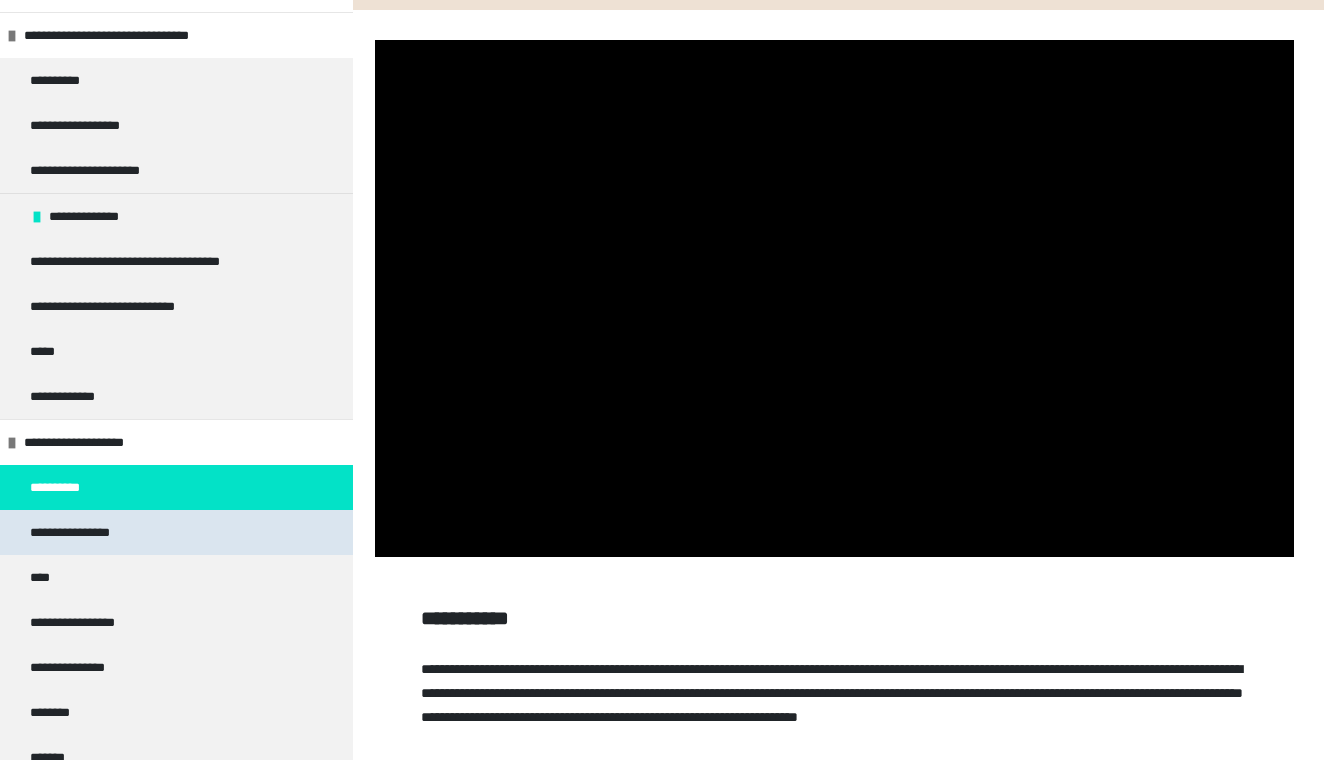 click on "**********" at bounding box center [89, 532] 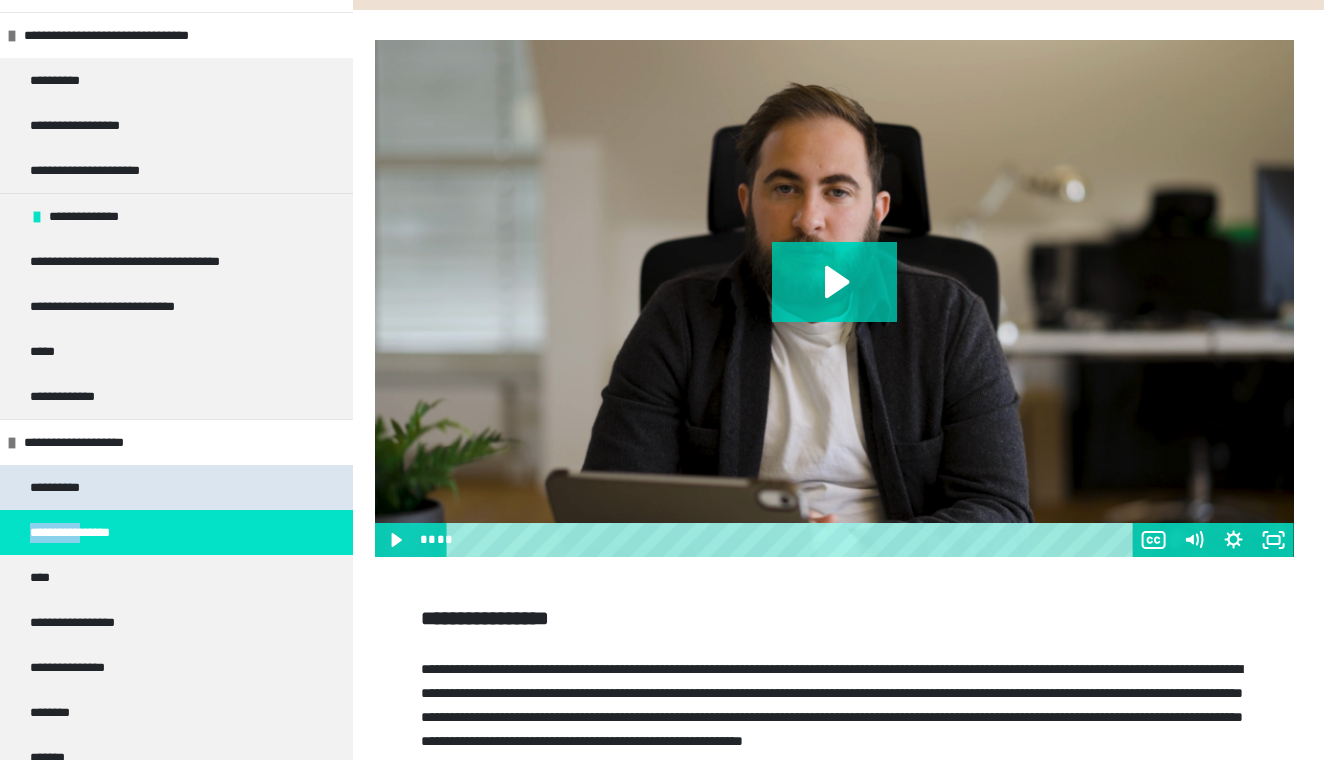 drag, startPoint x: 107, startPoint y: 531, endPoint x: 248, endPoint y: 507, distance: 143.02797 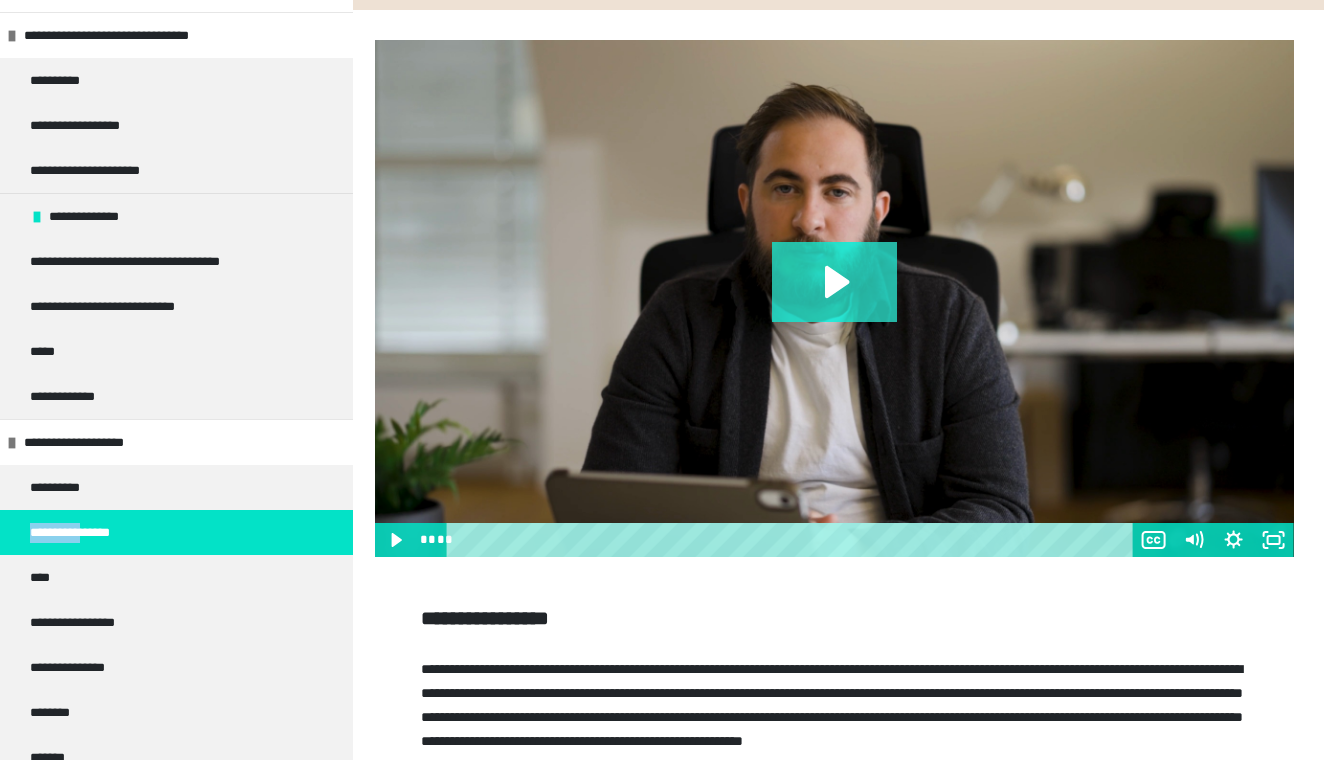 click 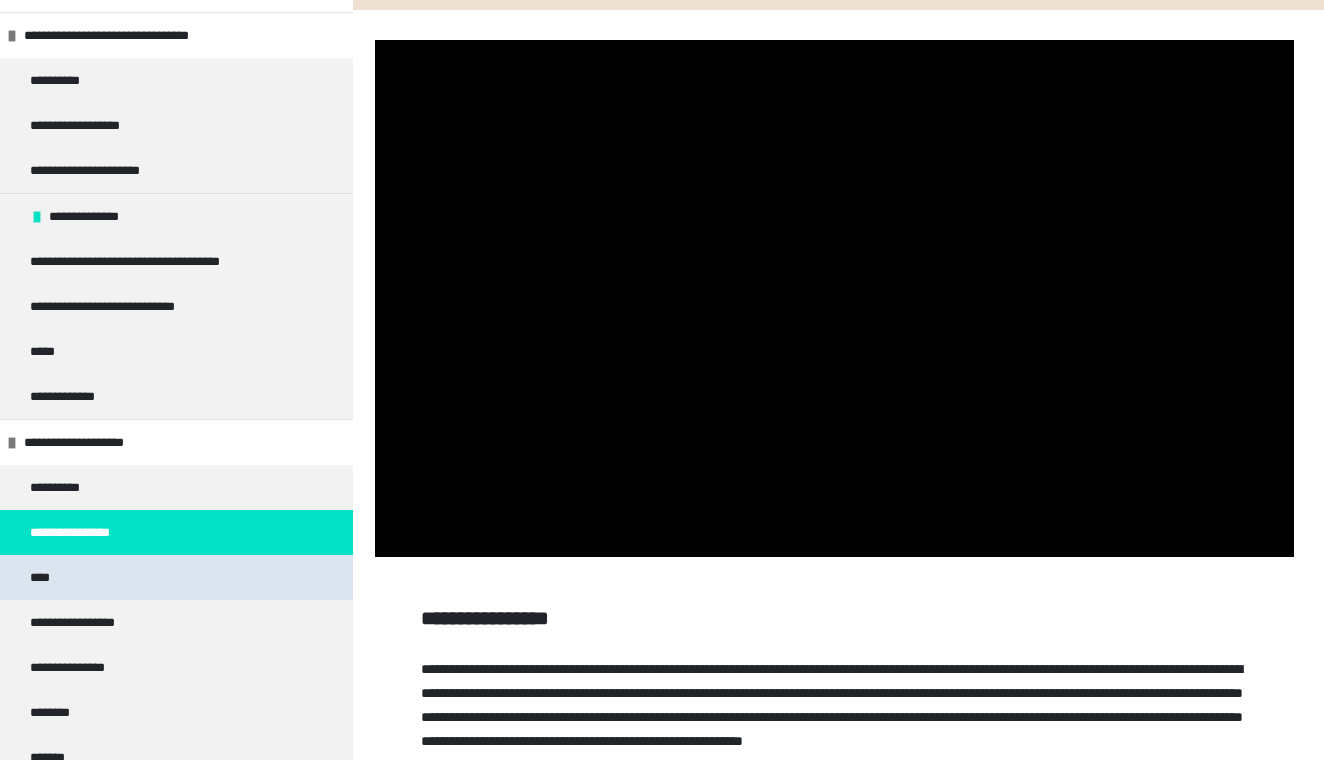 click on "****" at bounding box center (176, 577) 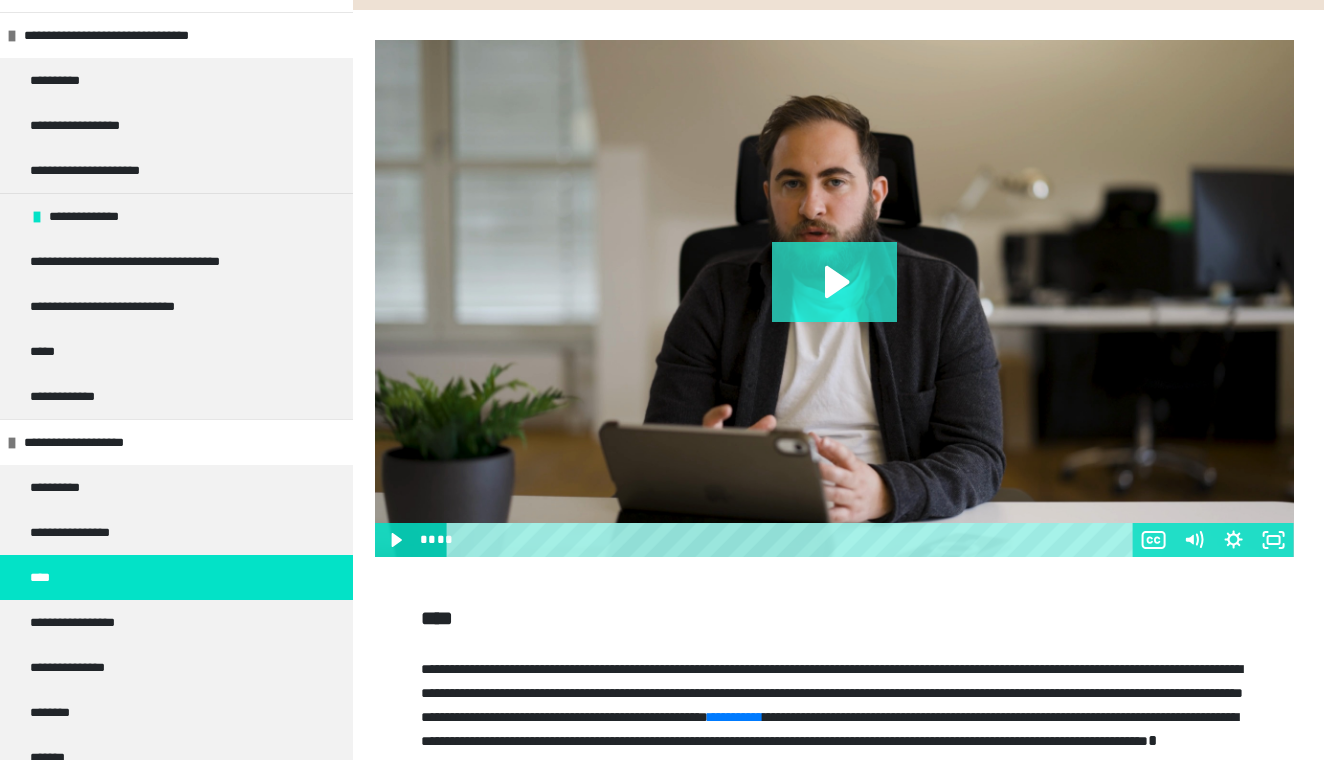 click 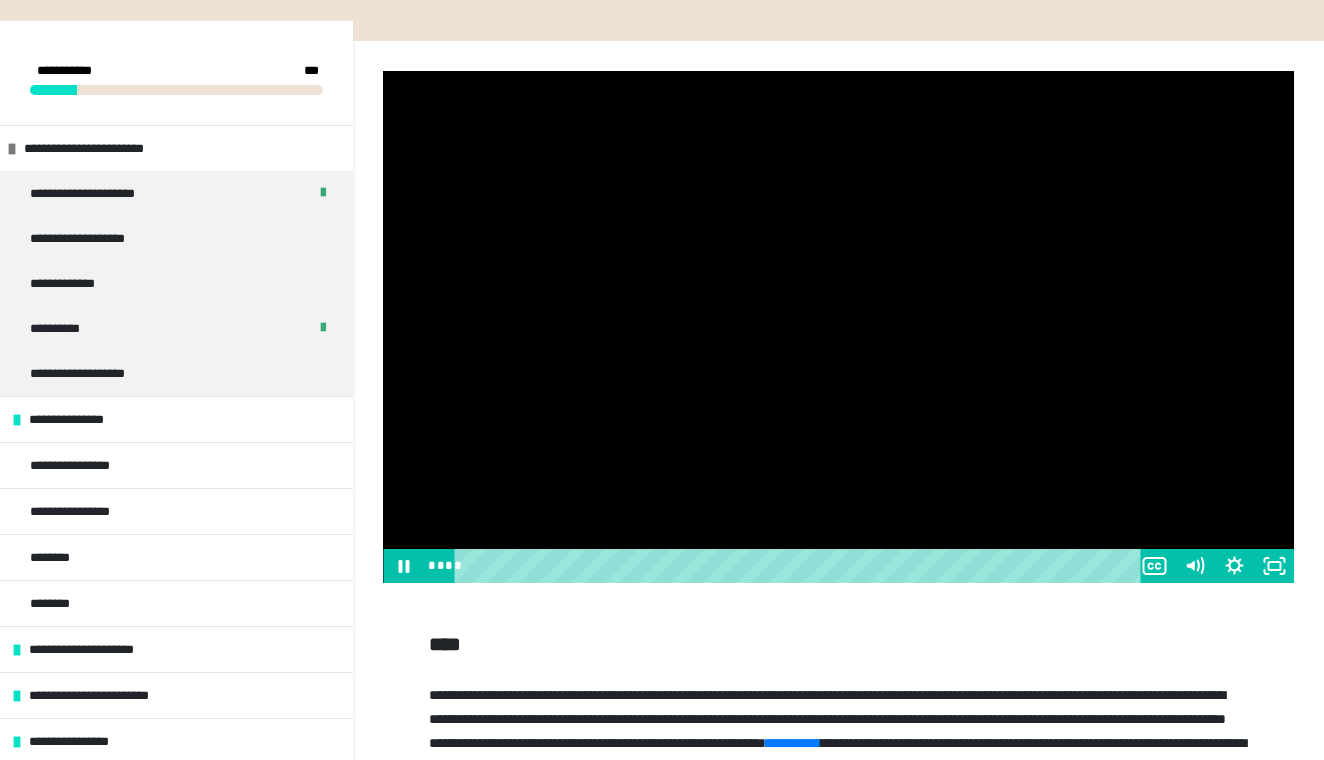 scroll, scrollTop: 170, scrollLeft: 0, axis: vertical 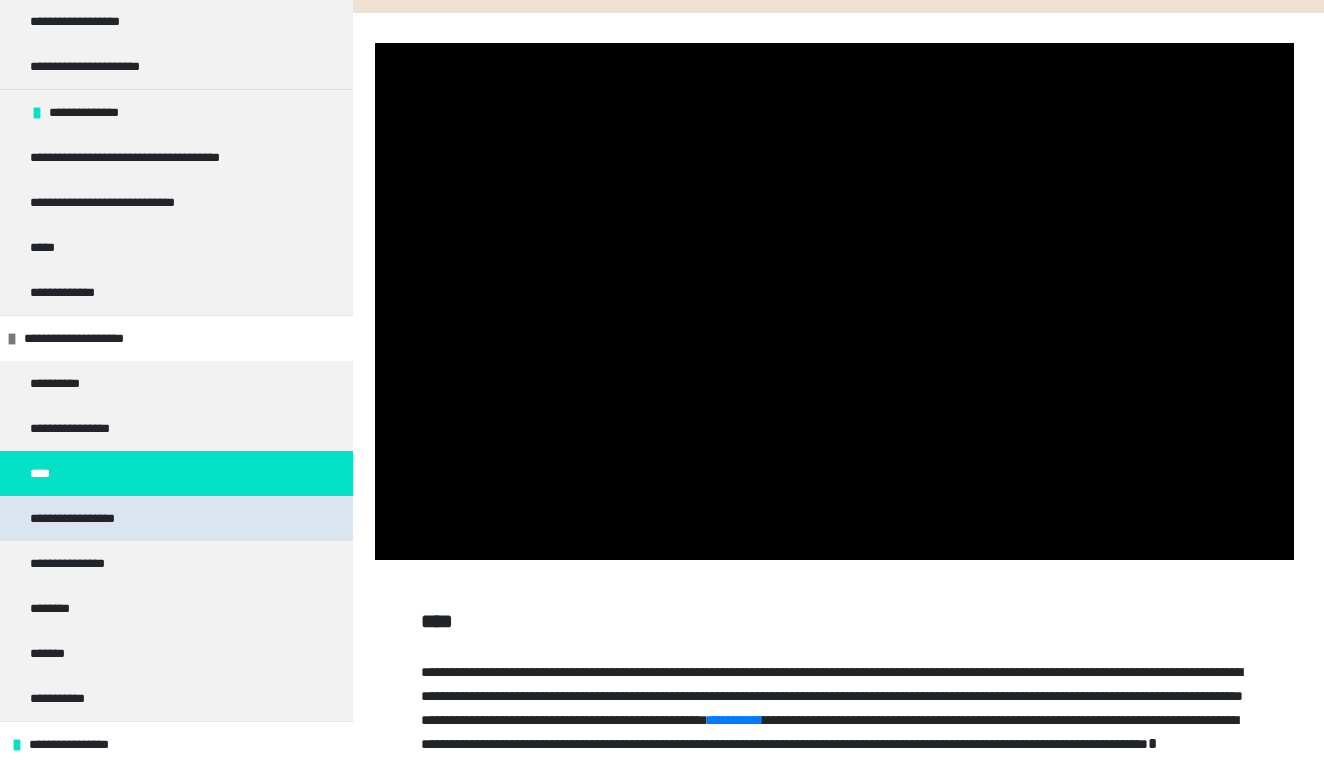 click on "**********" at bounding box center (176, 518) 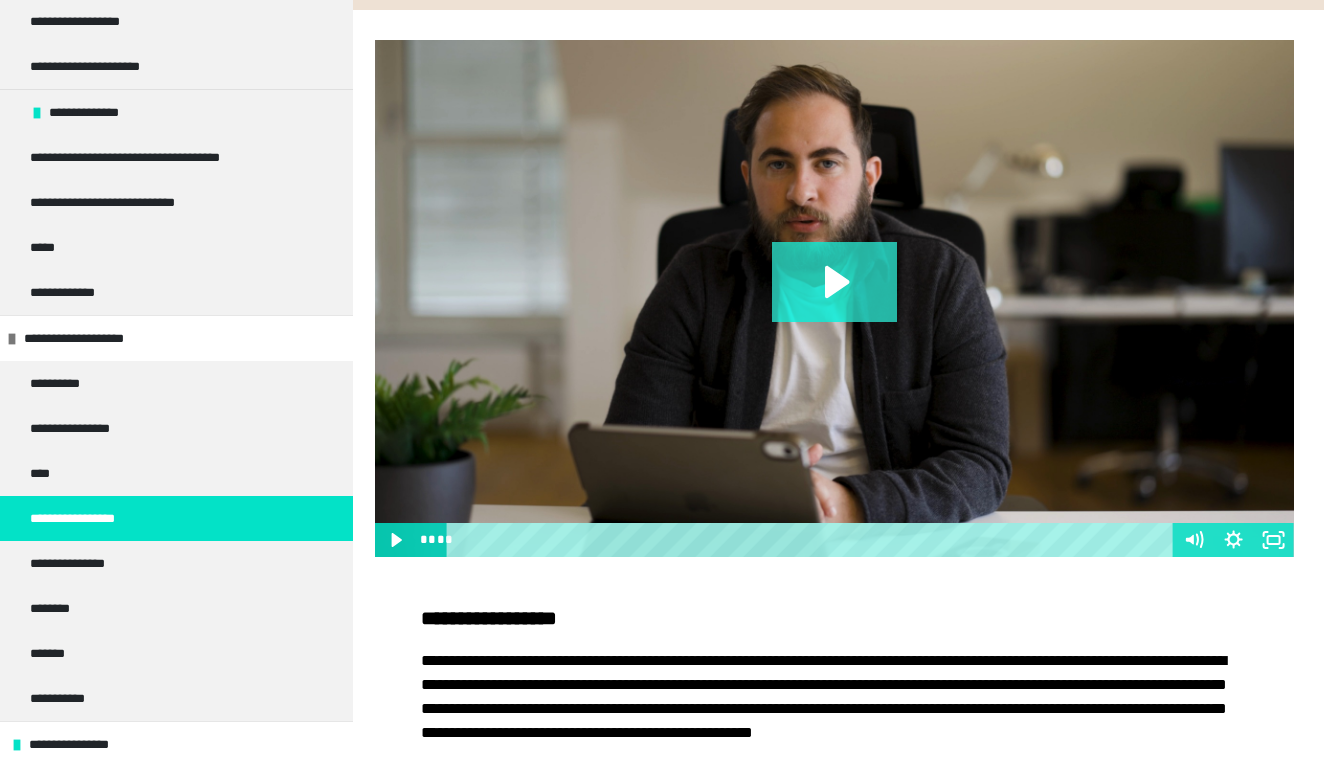 click 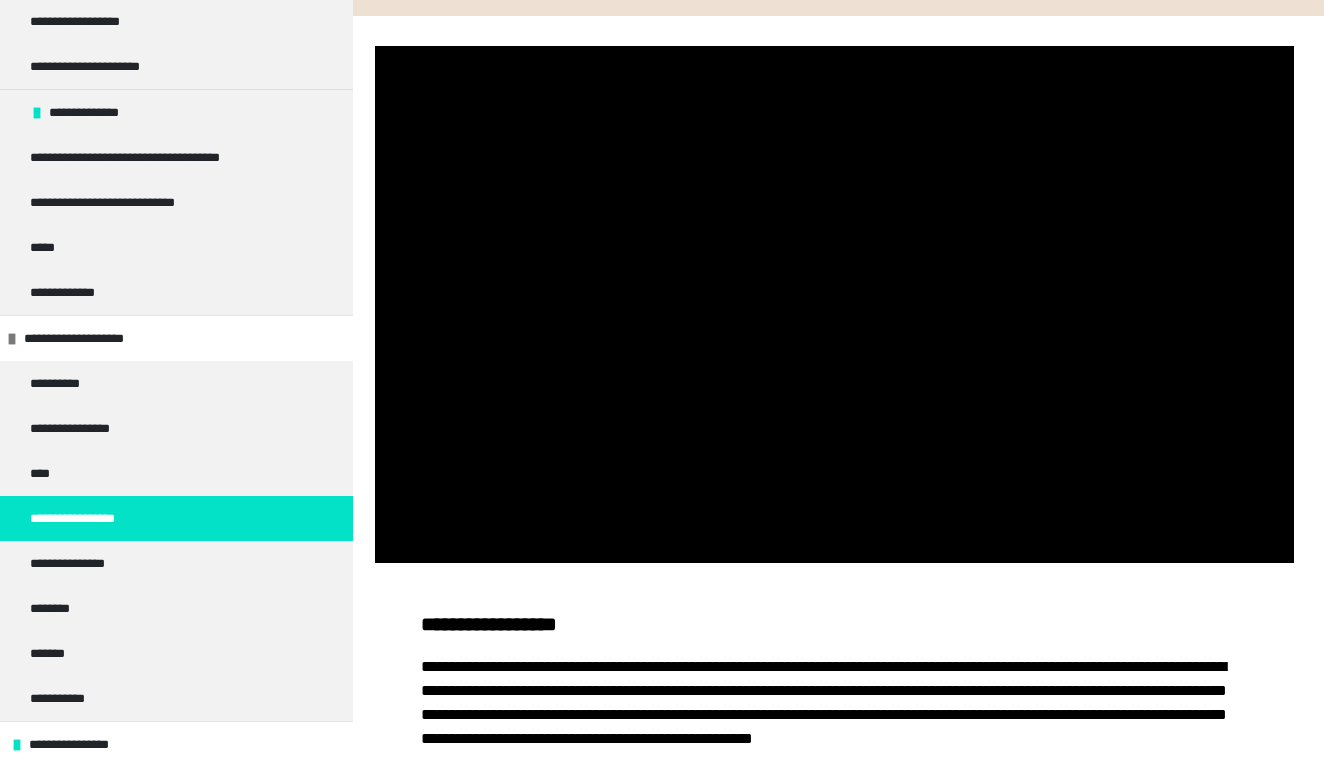 scroll, scrollTop: 248, scrollLeft: -1, axis: both 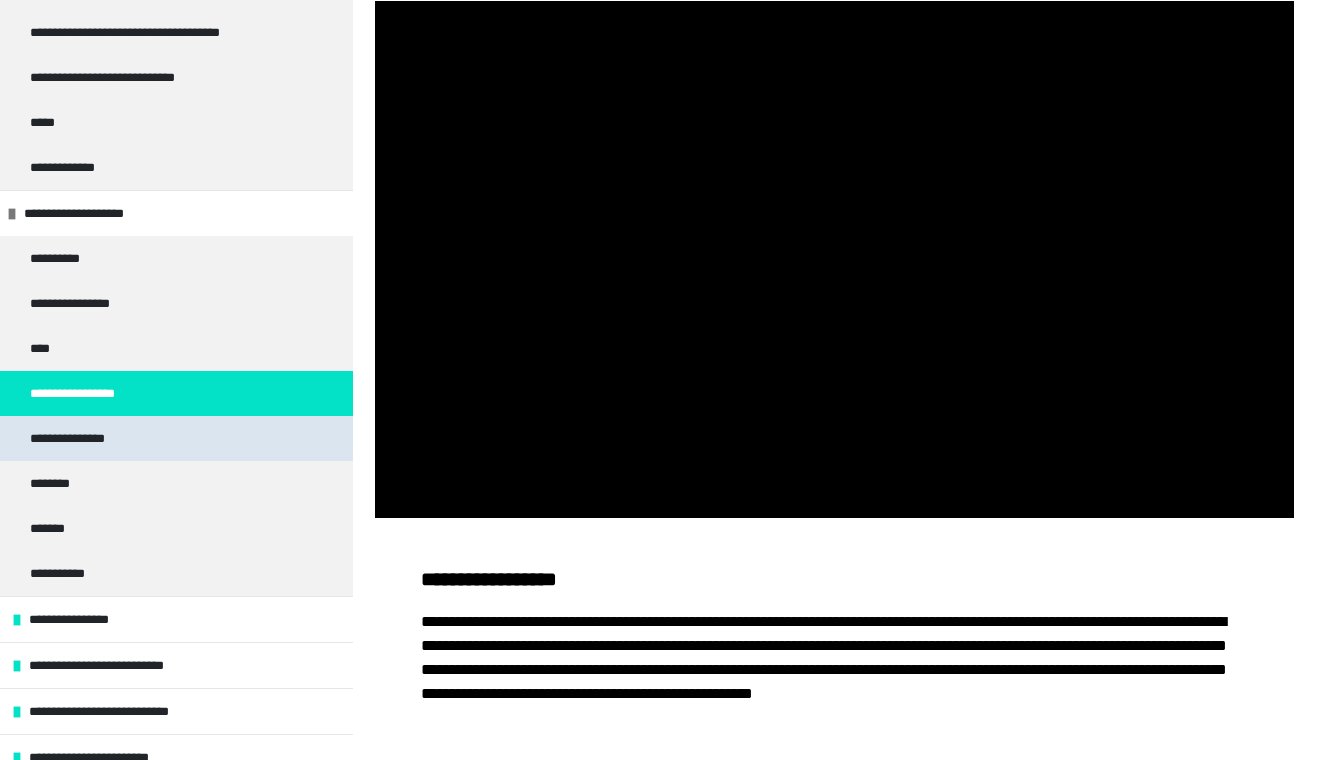 click on "**********" at bounding box center [88, 438] 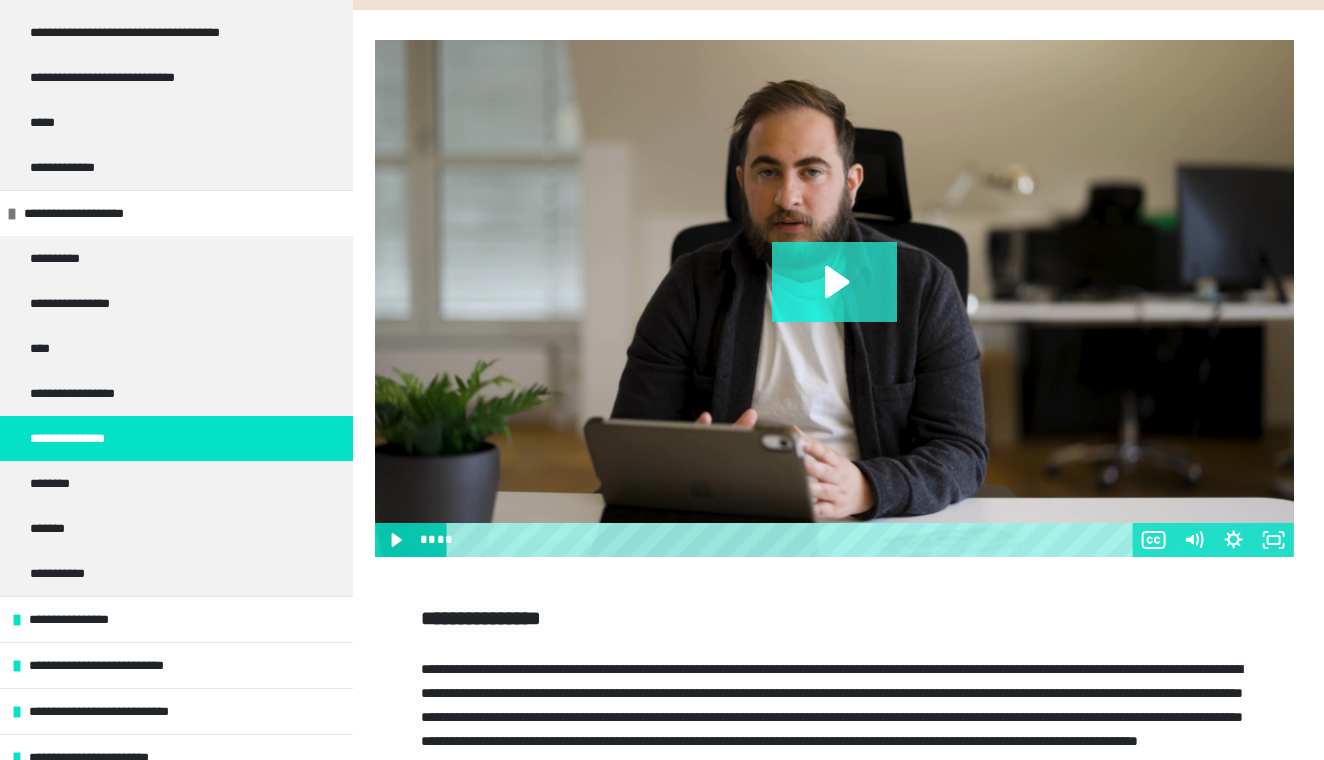 click 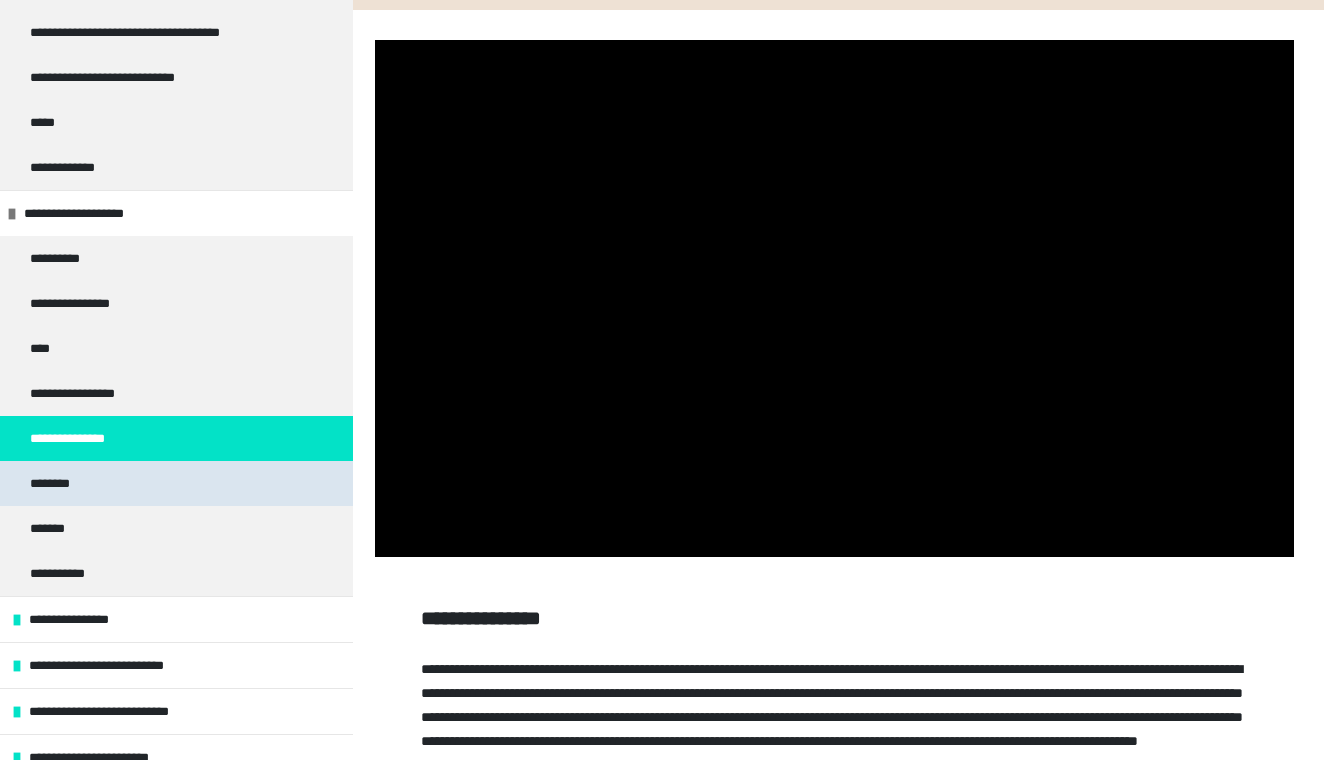 click on "********" at bounding box center [176, 483] 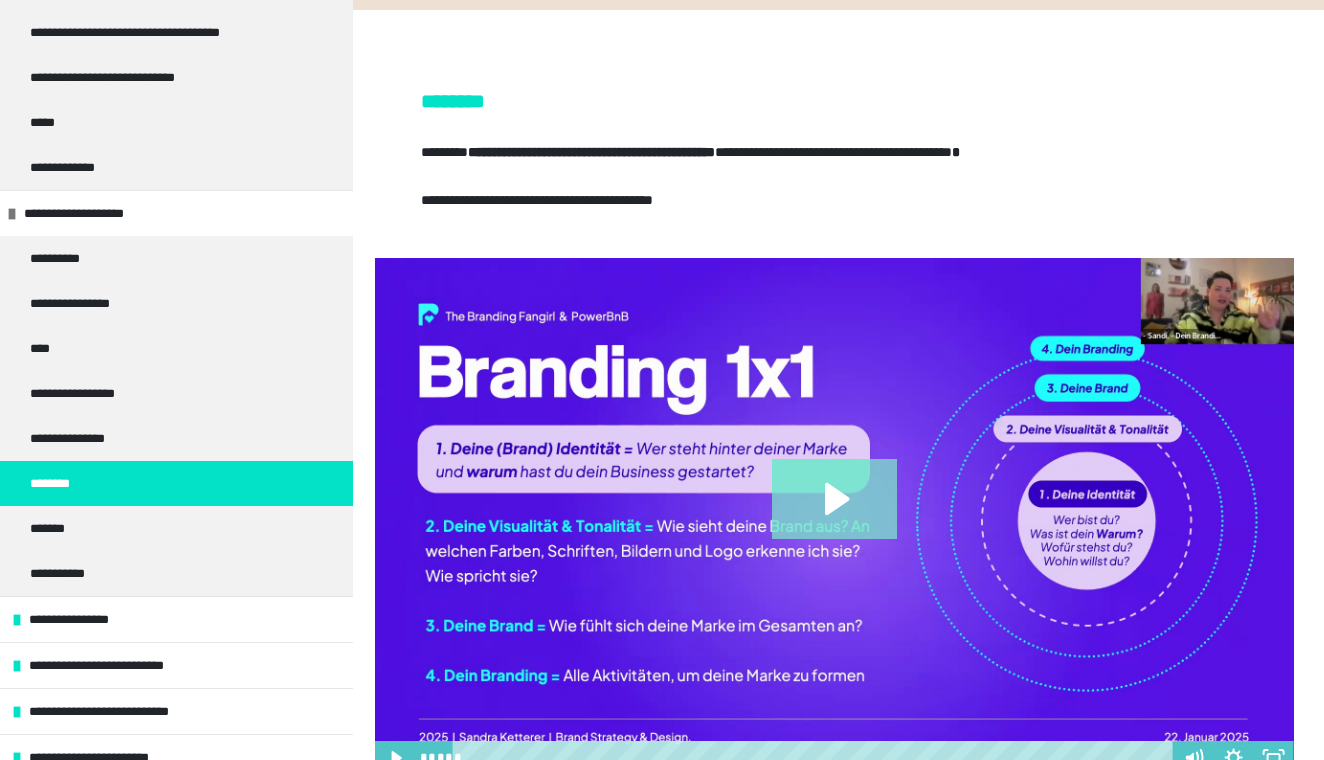click 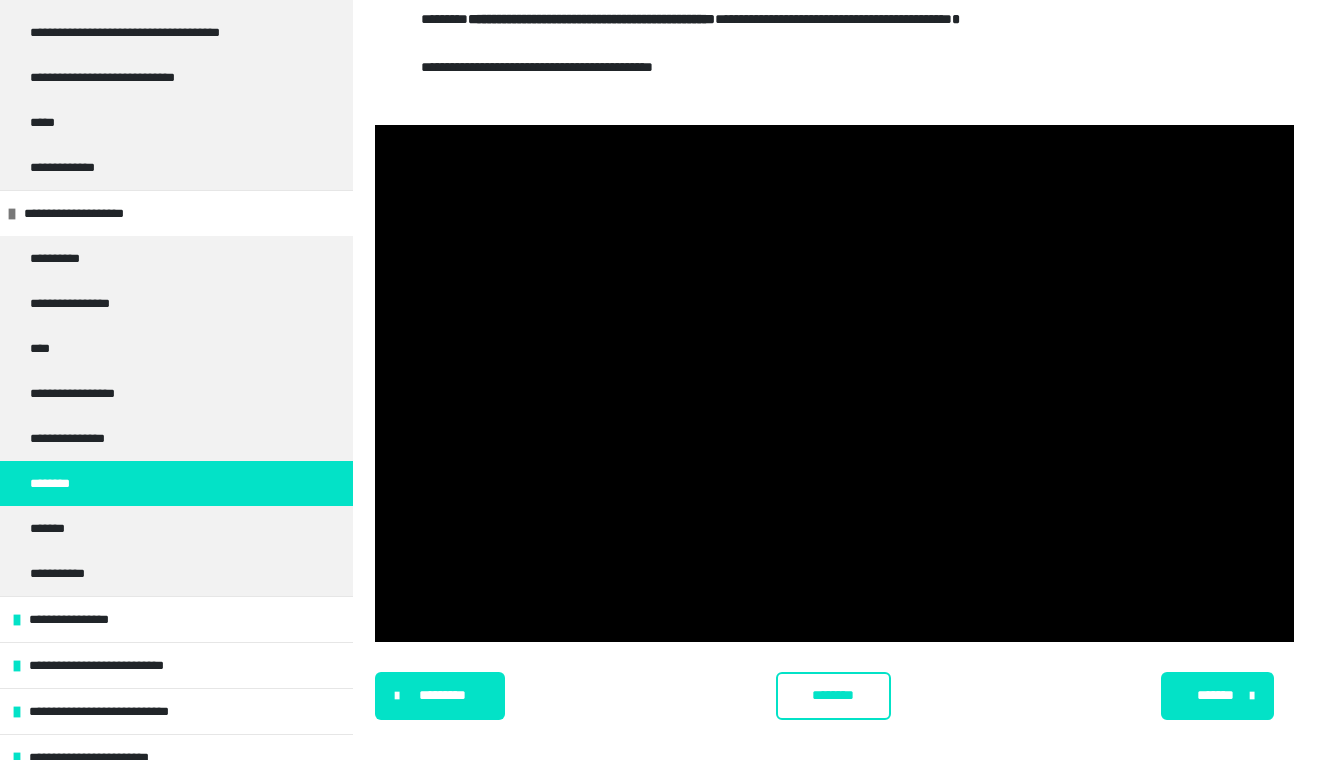 scroll, scrollTop: 423, scrollLeft: 0, axis: vertical 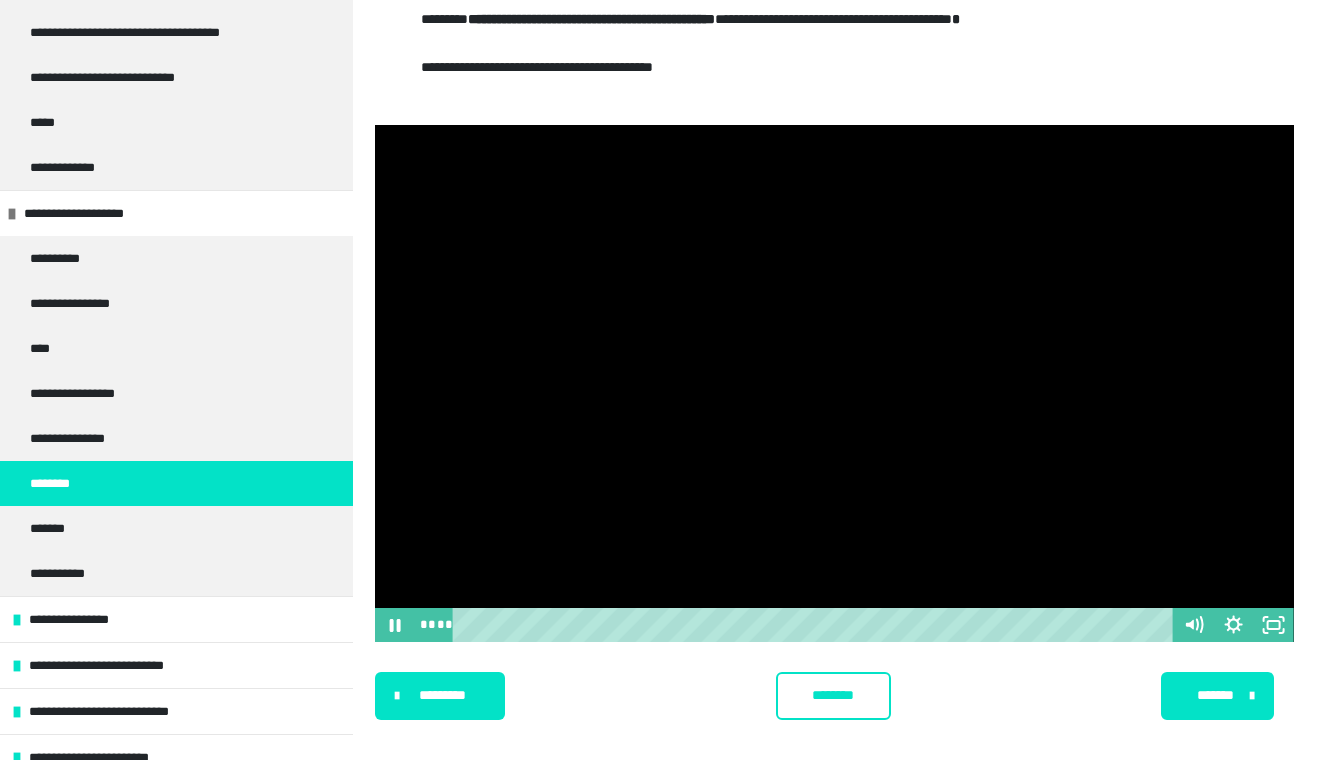 click at bounding box center (834, 383) 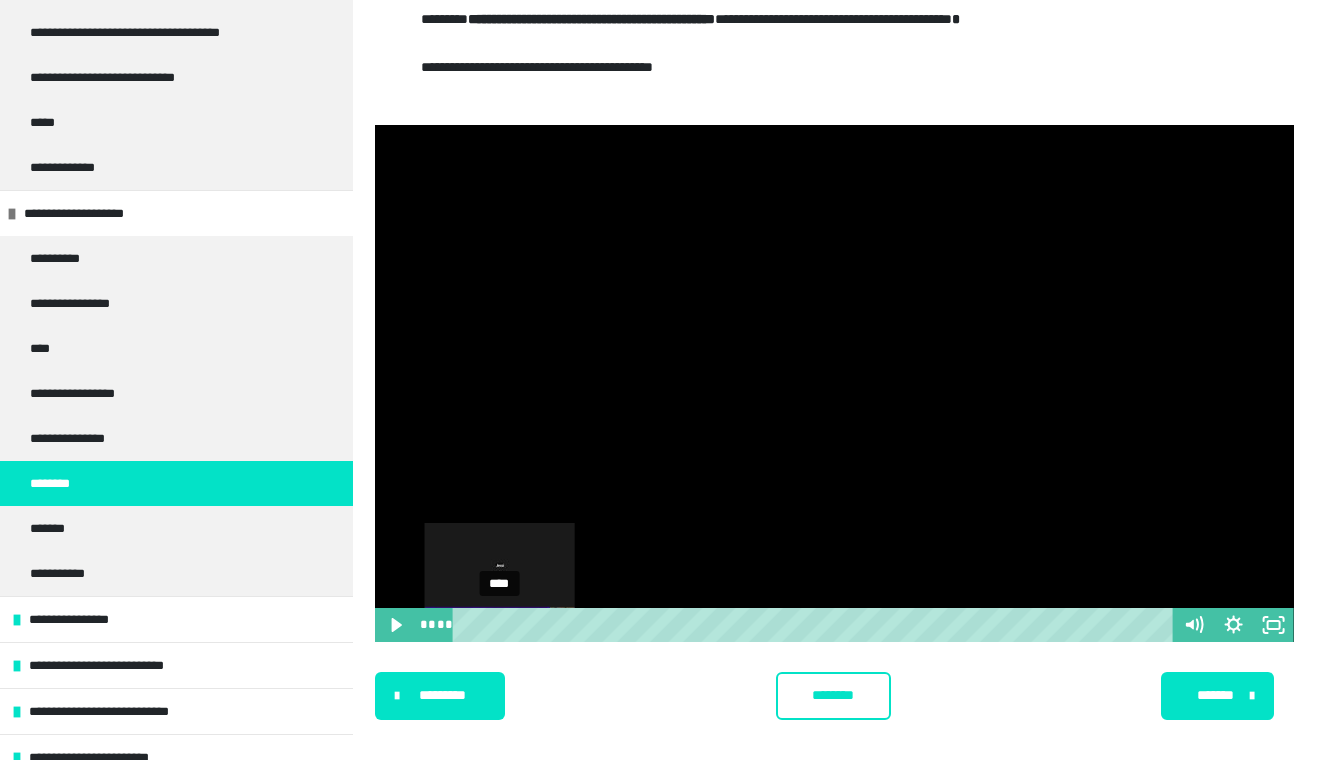 click on "****" at bounding box center [816, 625] 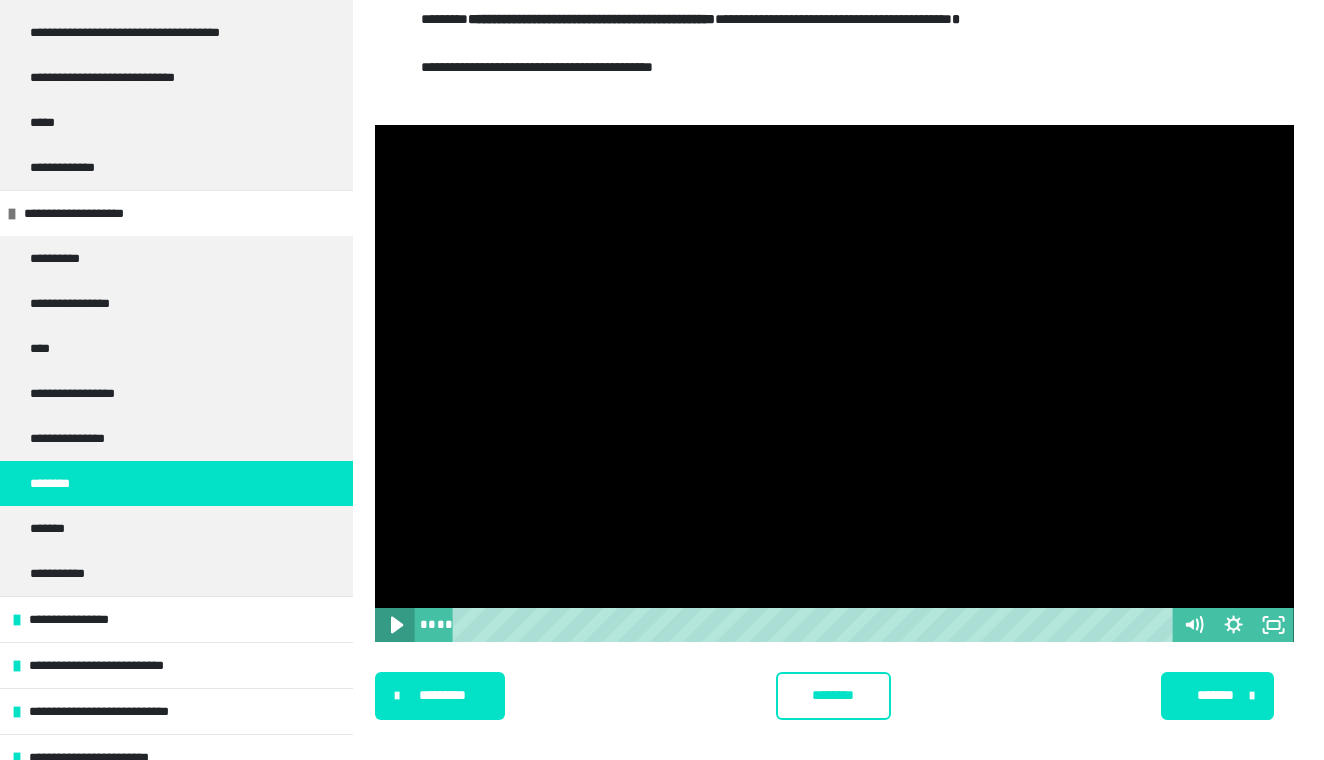 click at bounding box center (395, 625) 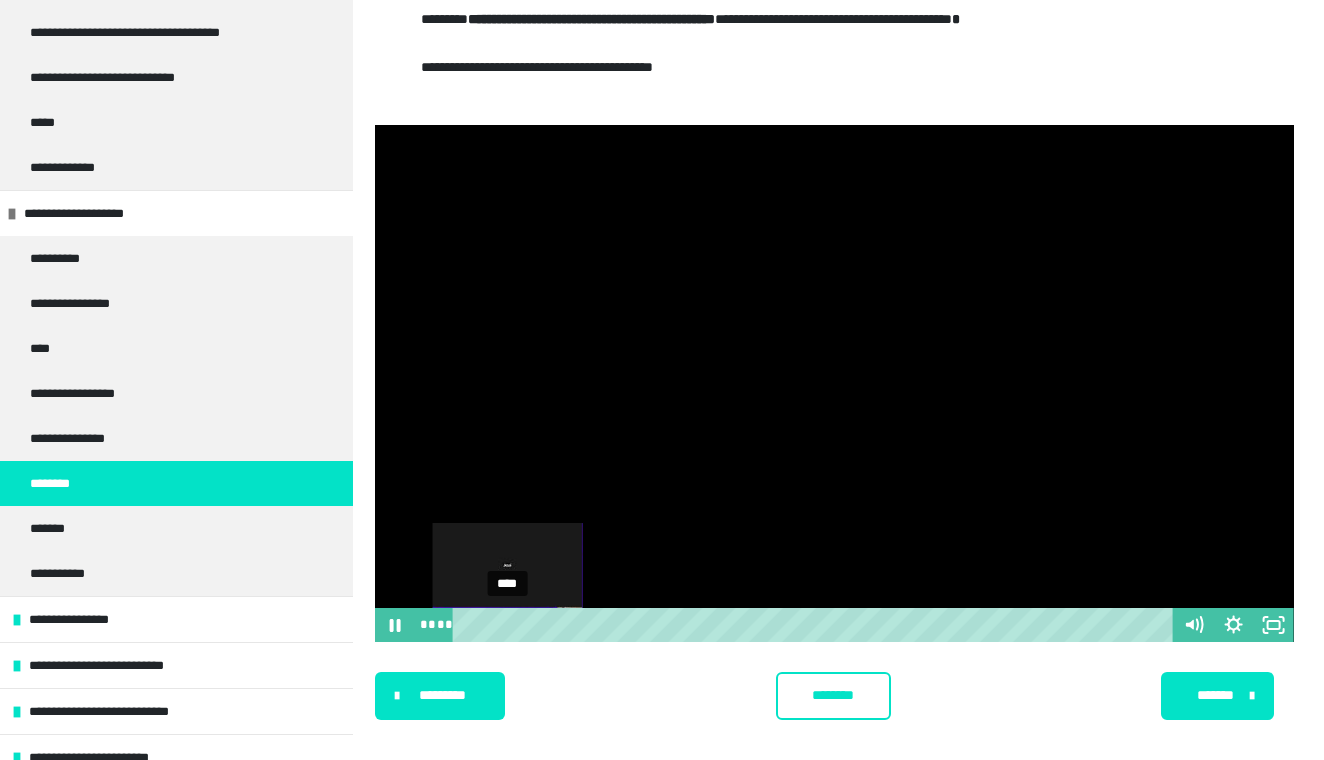 click on "****" at bounding box center (816, 625) 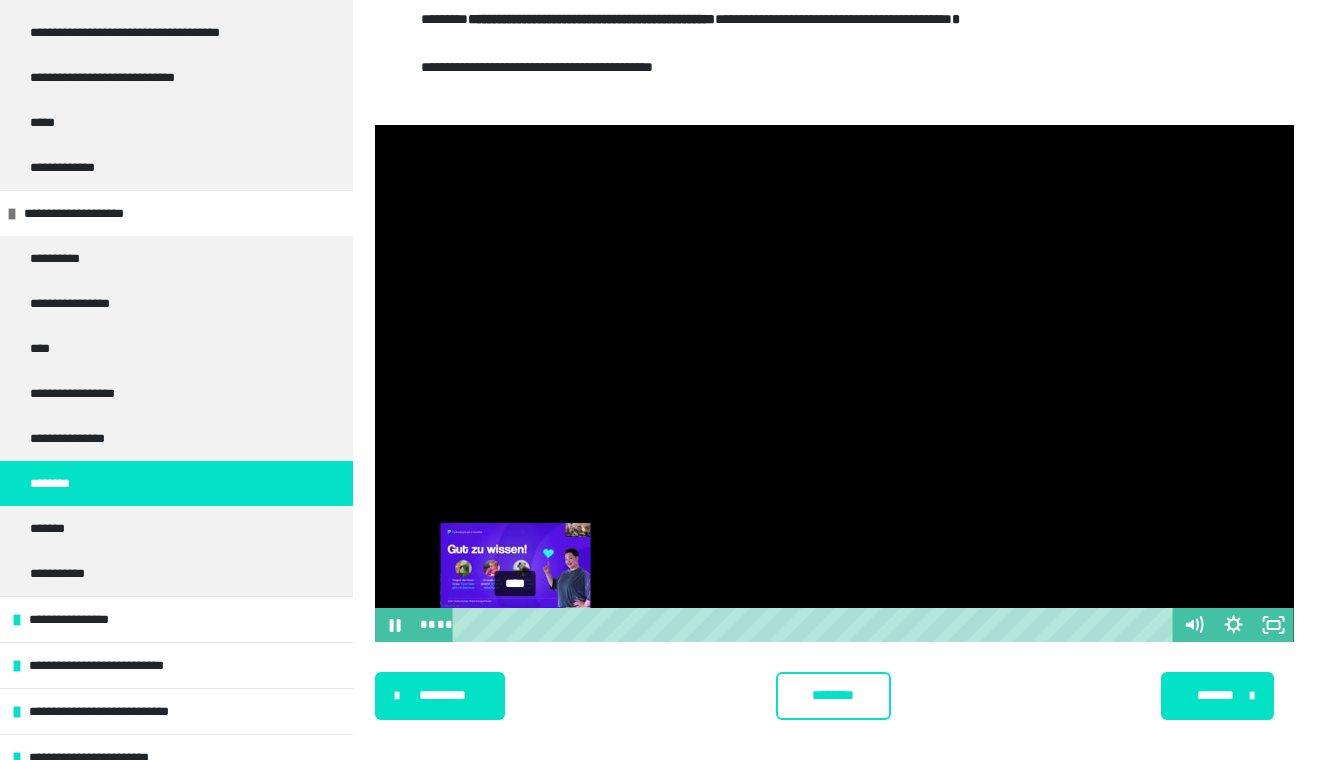 click at bounding box center [514, 624] 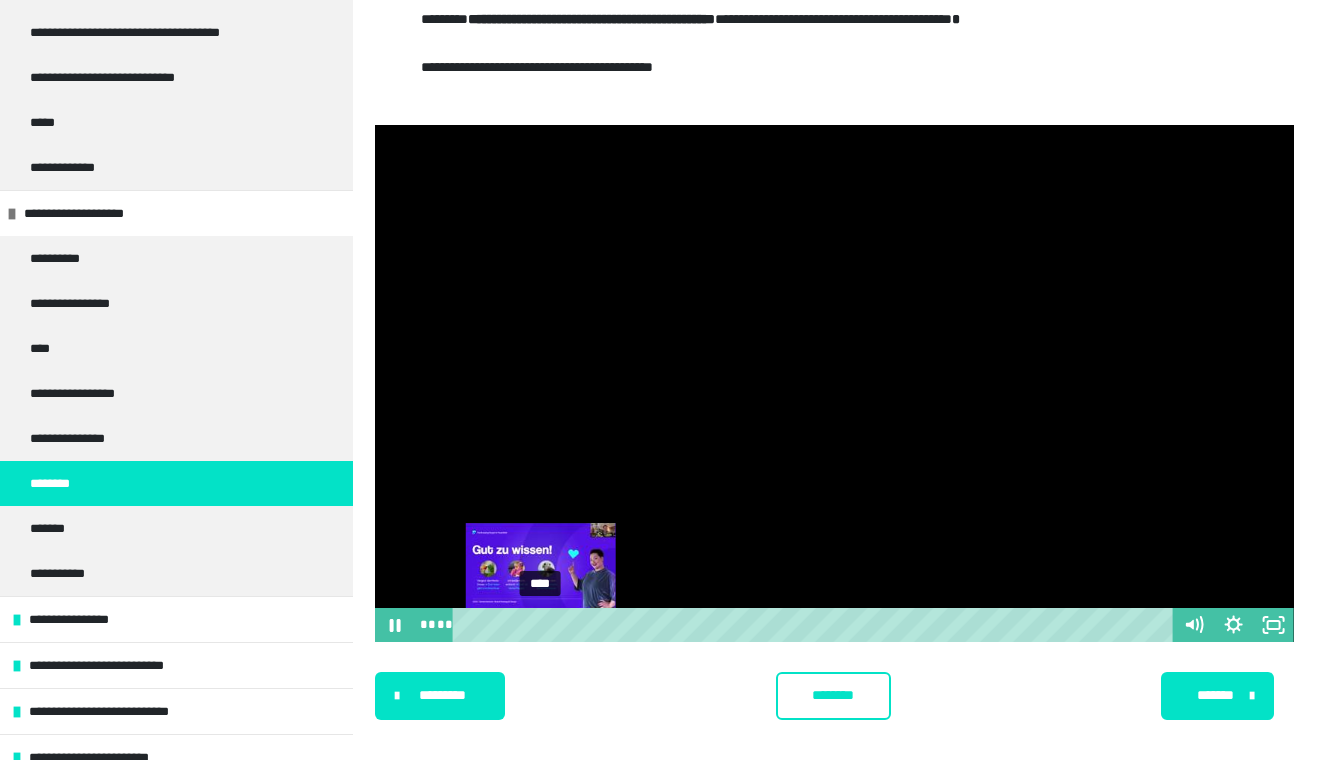 click on "****" at bounding box center (816, 625) 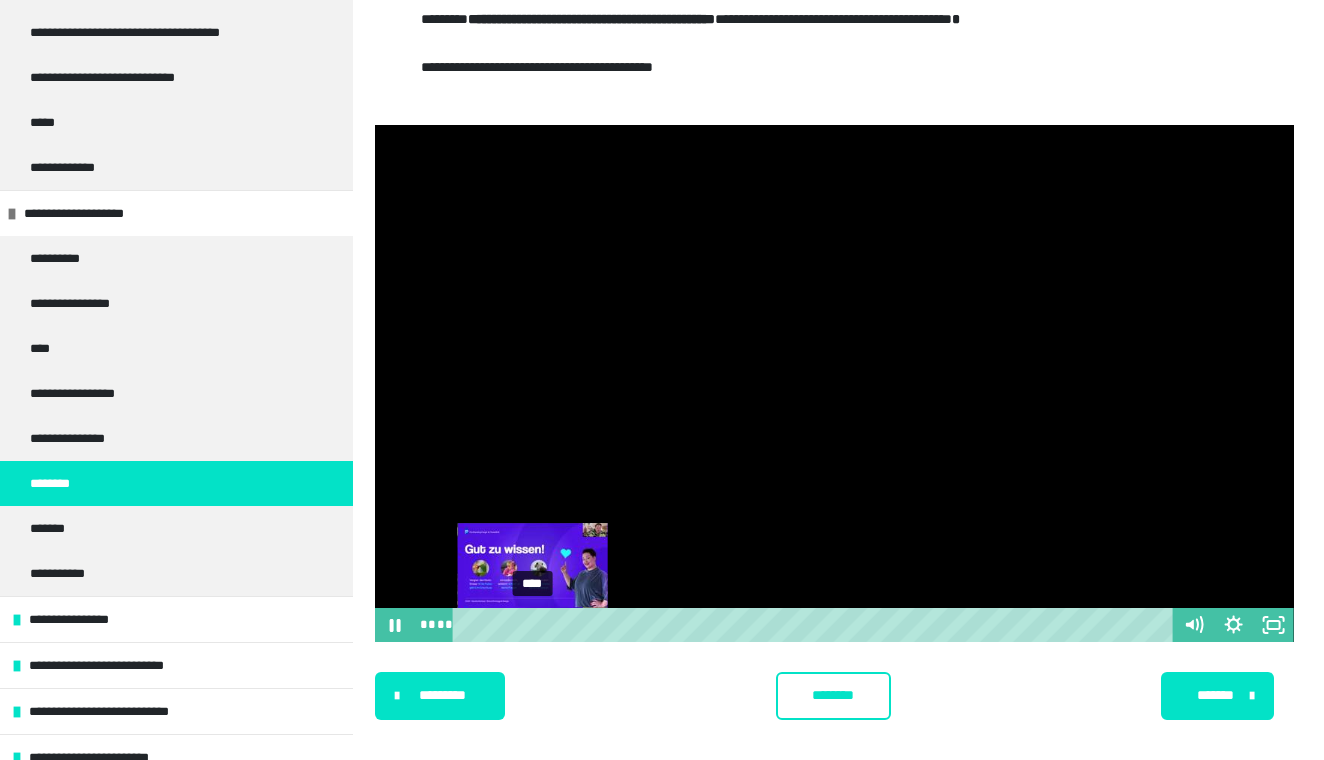 click on "****" at bounding box center [816, 625] 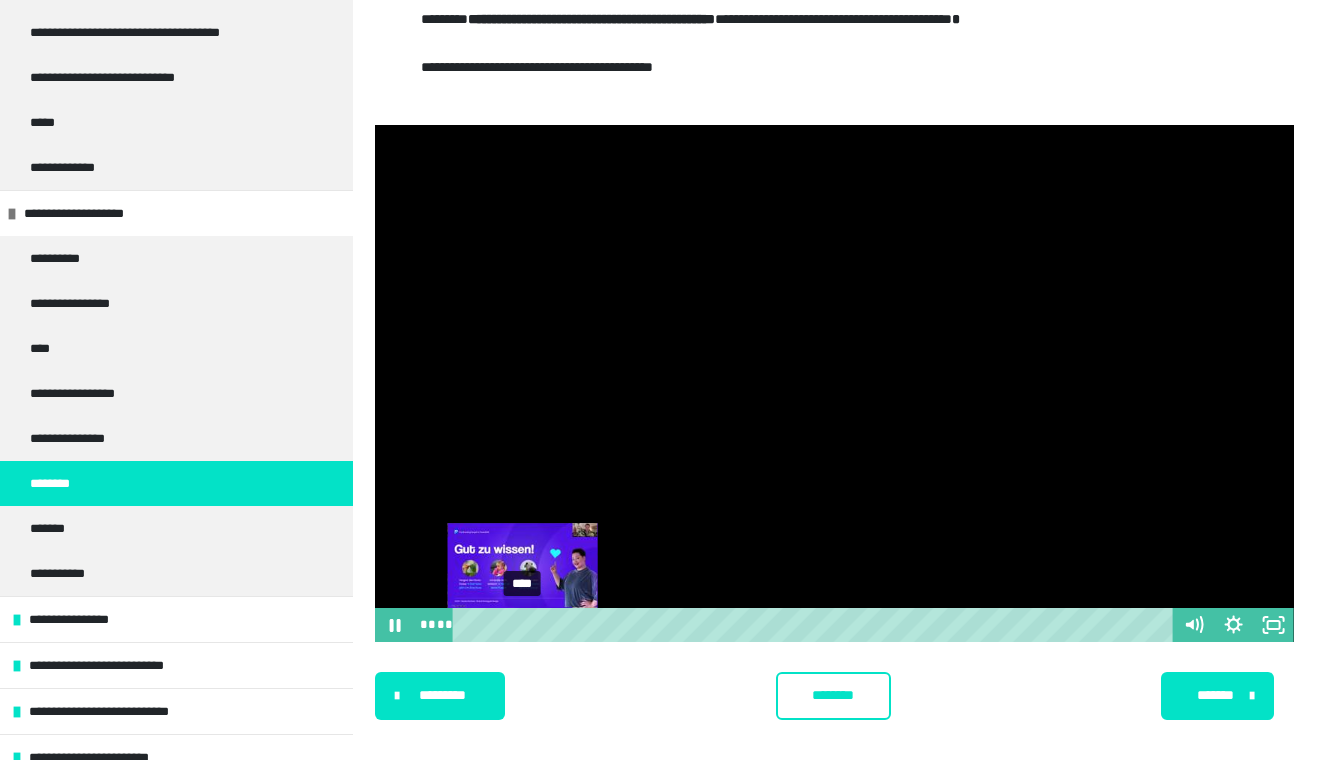 click on "****" at bounding box center (816, 625) 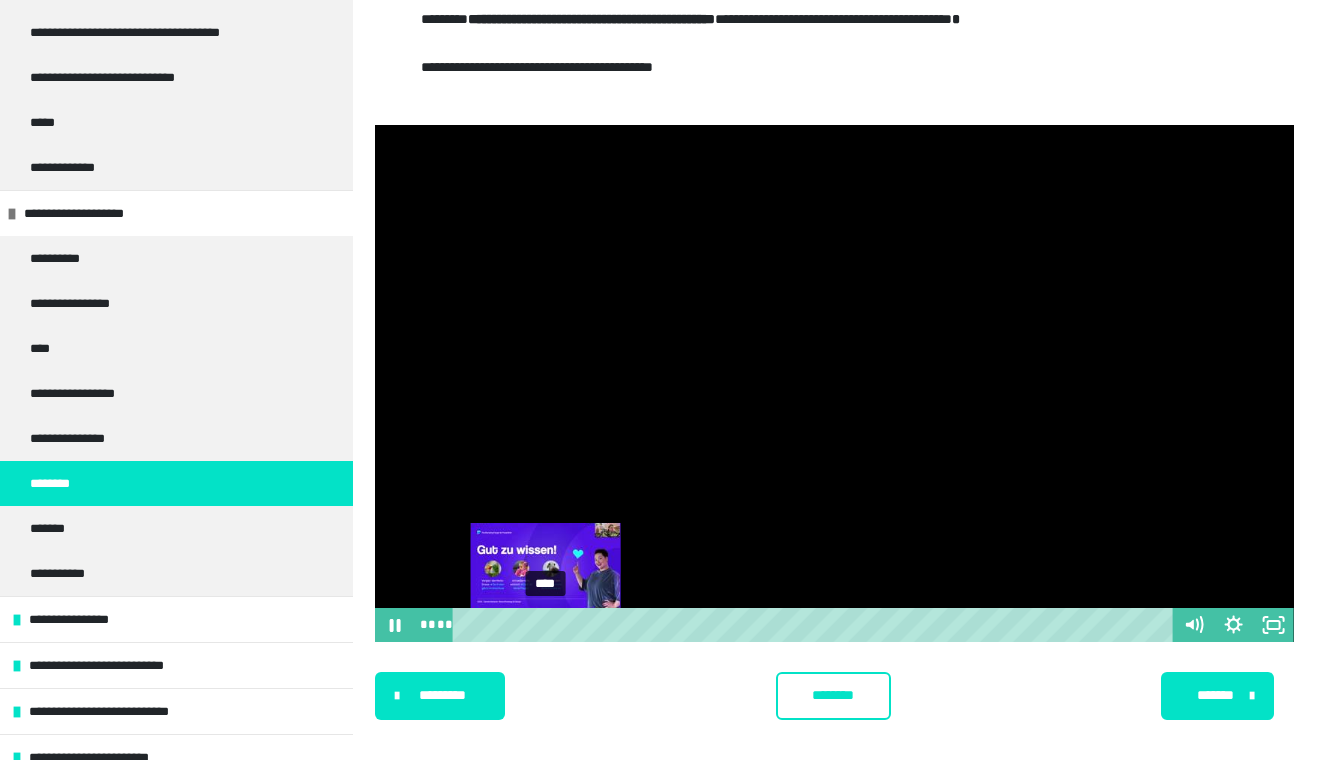 click on "****" at bounding box center (816, 625) 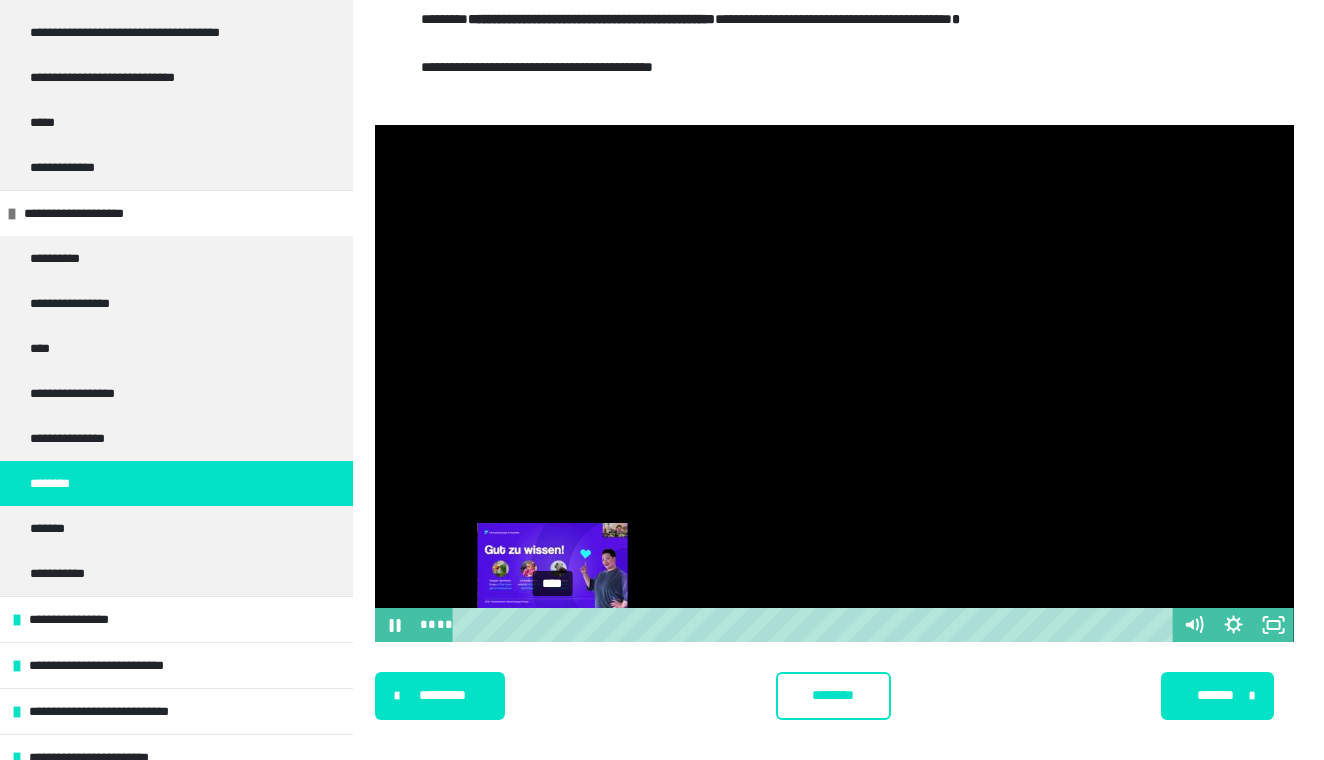 click on "****" at bounding box center (816, 625) 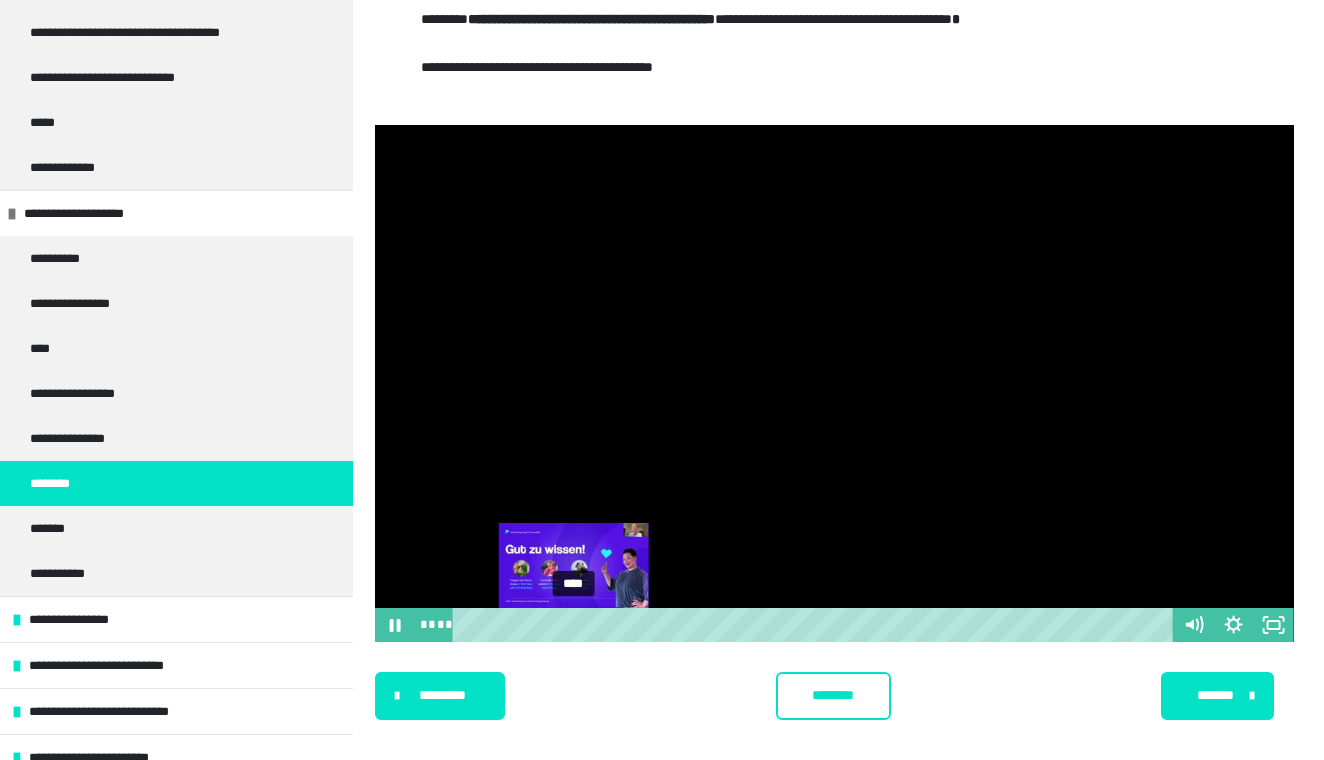 click on "****" at bounding box center [816, 625] 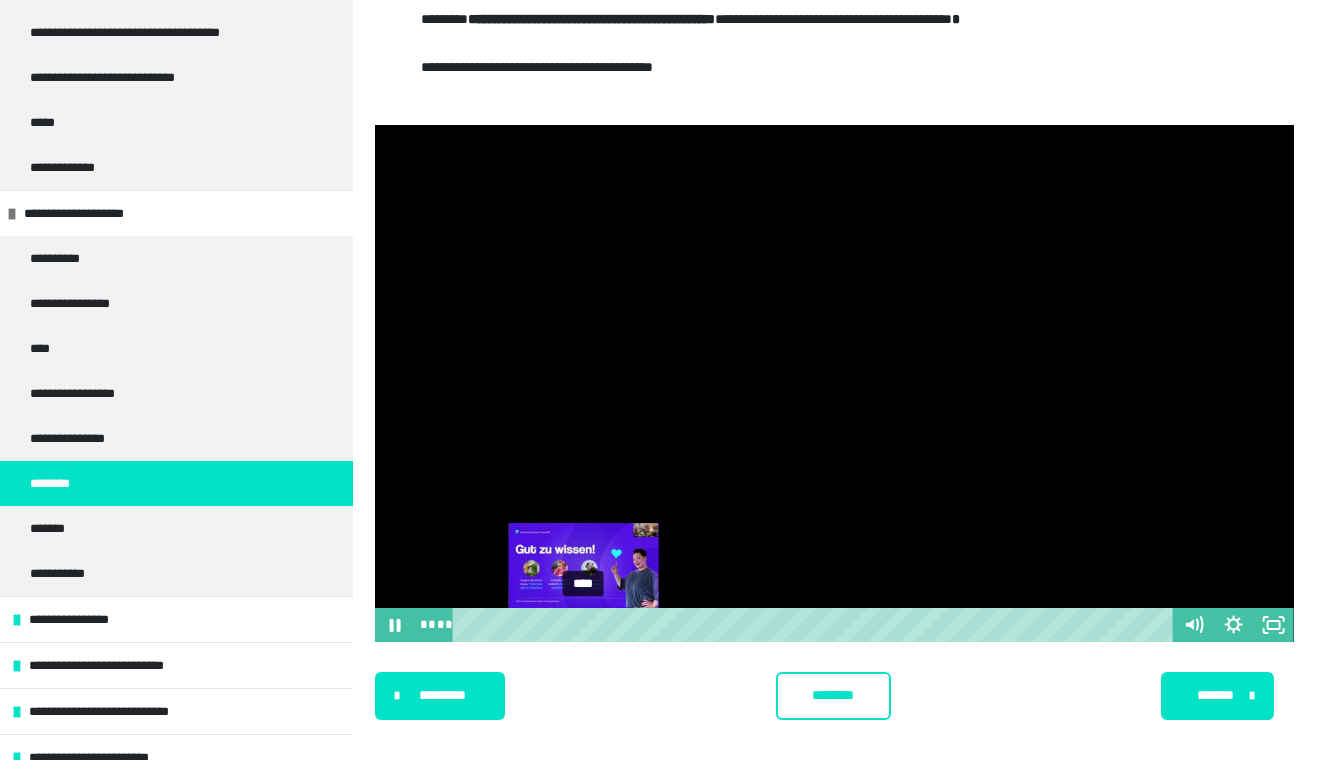 click on "****" at bounding box center [816, 625] 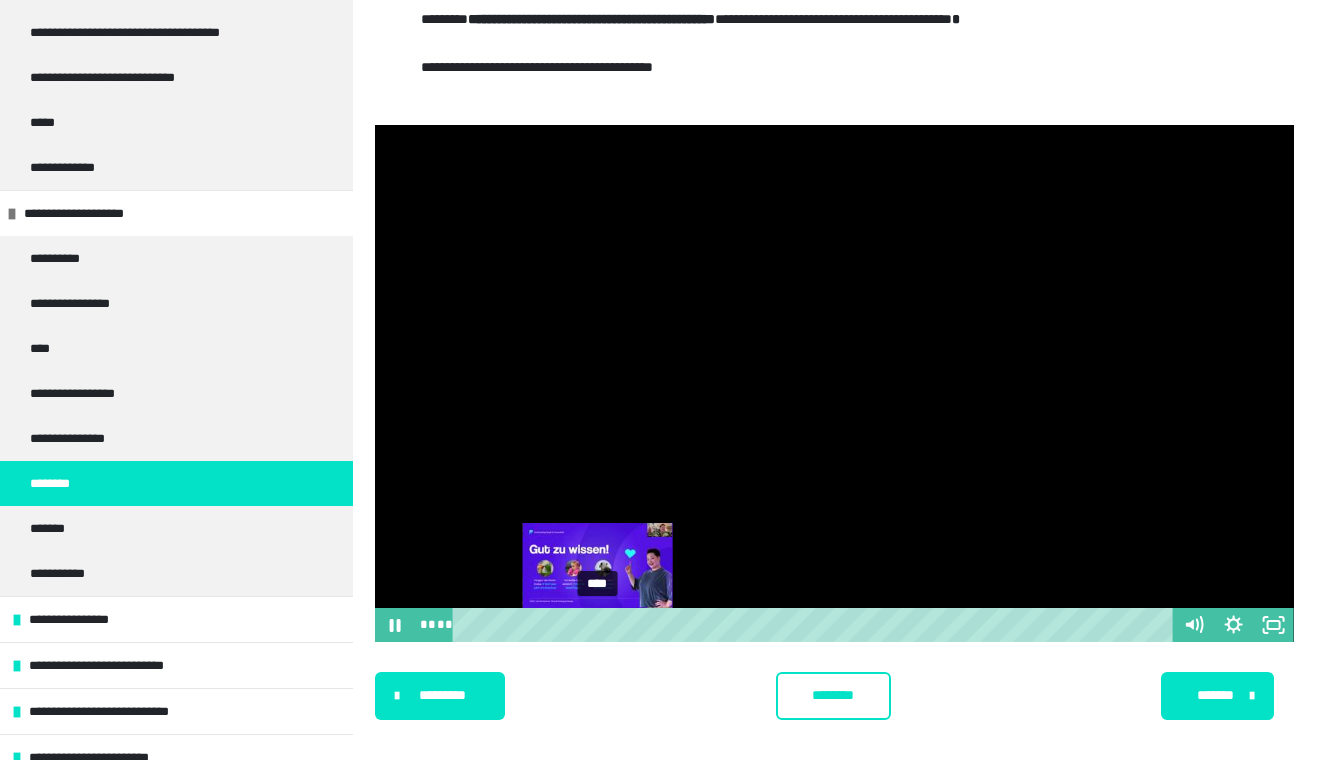 click on "****" at bounding box center (816, 625) 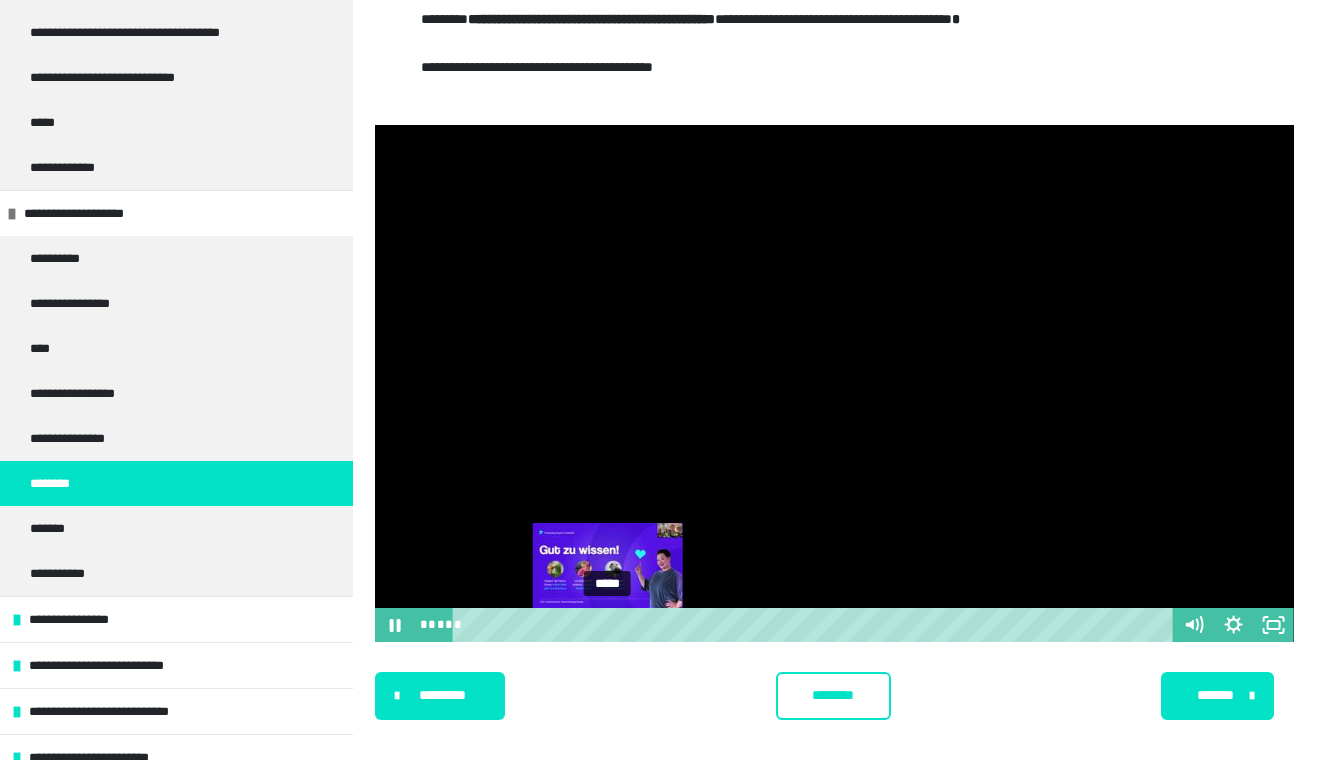 click on "*****" at bounding box center [816, 625] 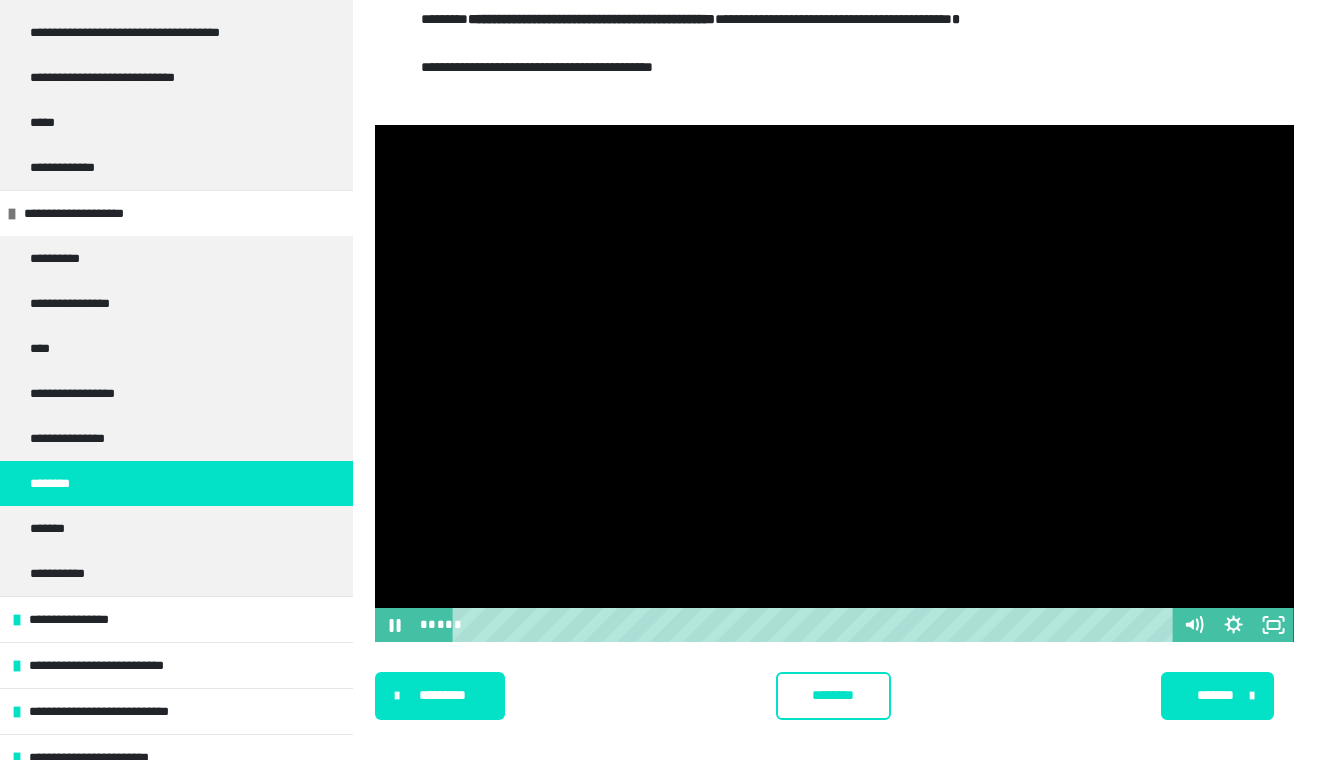 scroll, scrollTop: 423, scrollLeft: 0, axis: vertical 